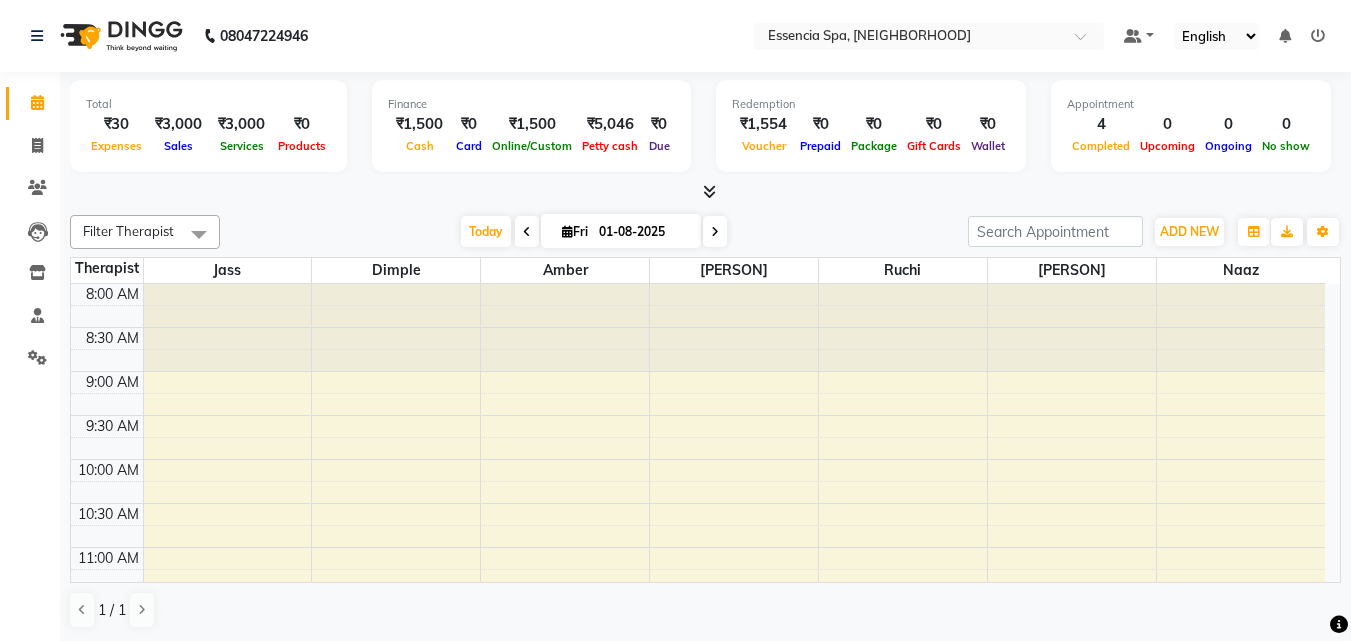 scroll, scrollTop: 0, scrollLeft: 0, axis: both 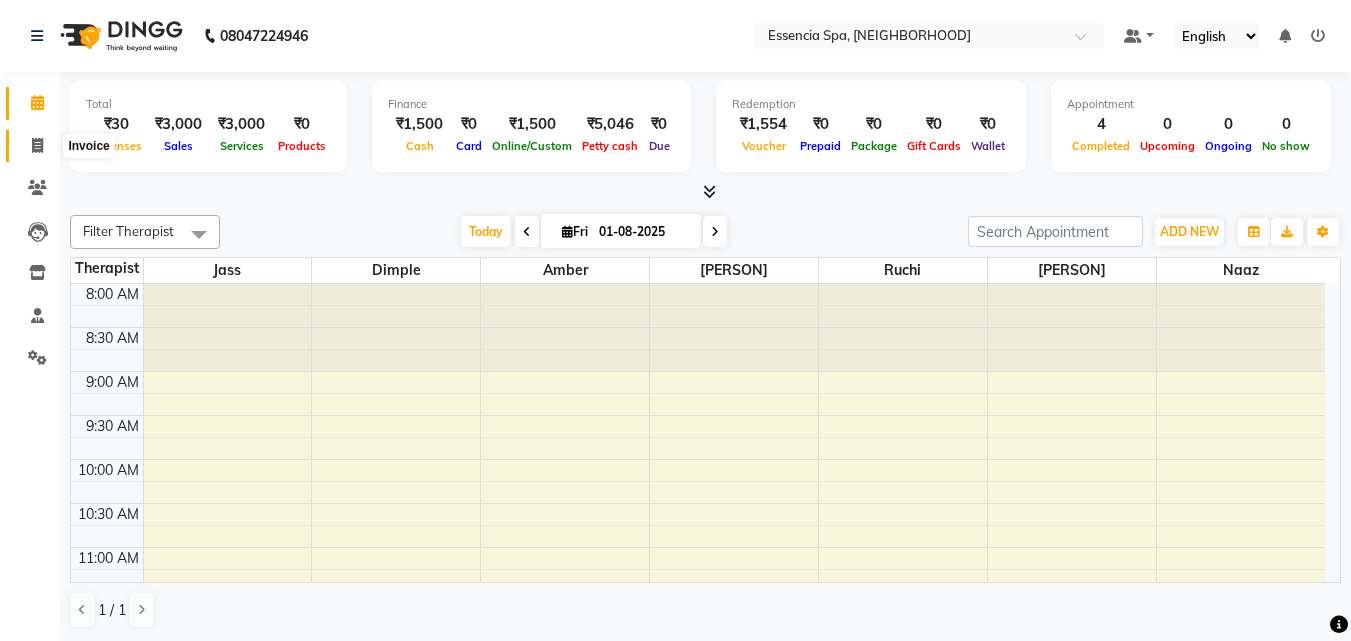 click 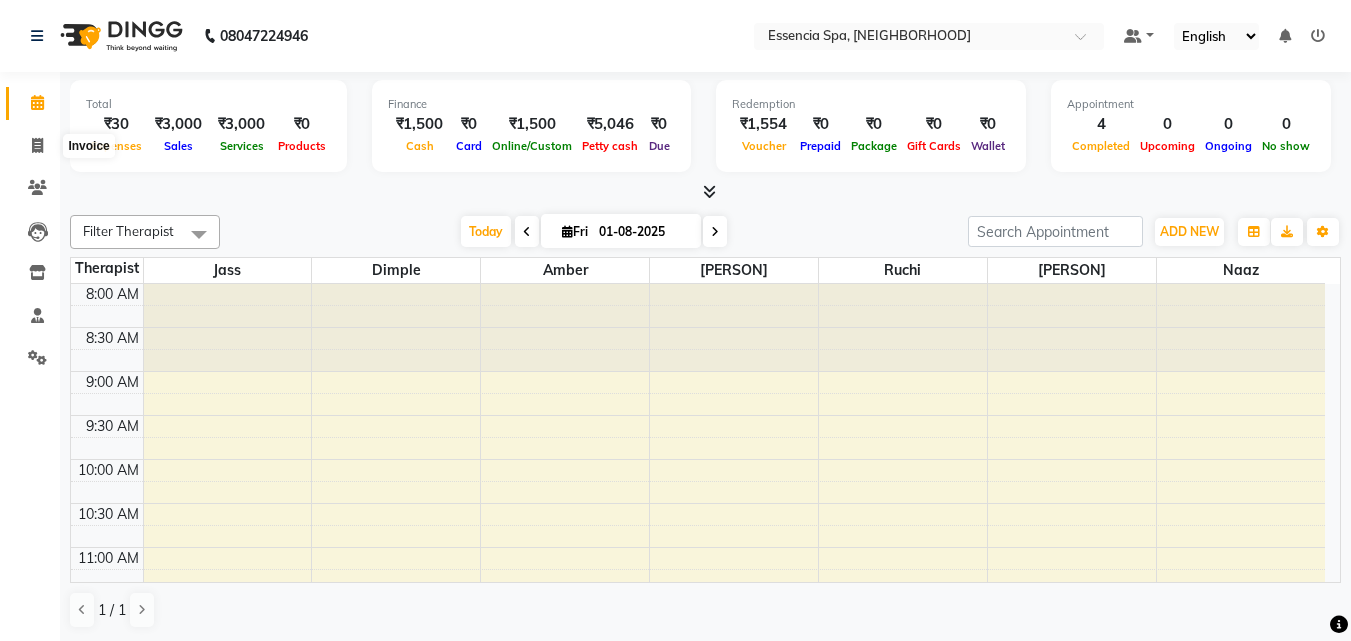 select on "service" 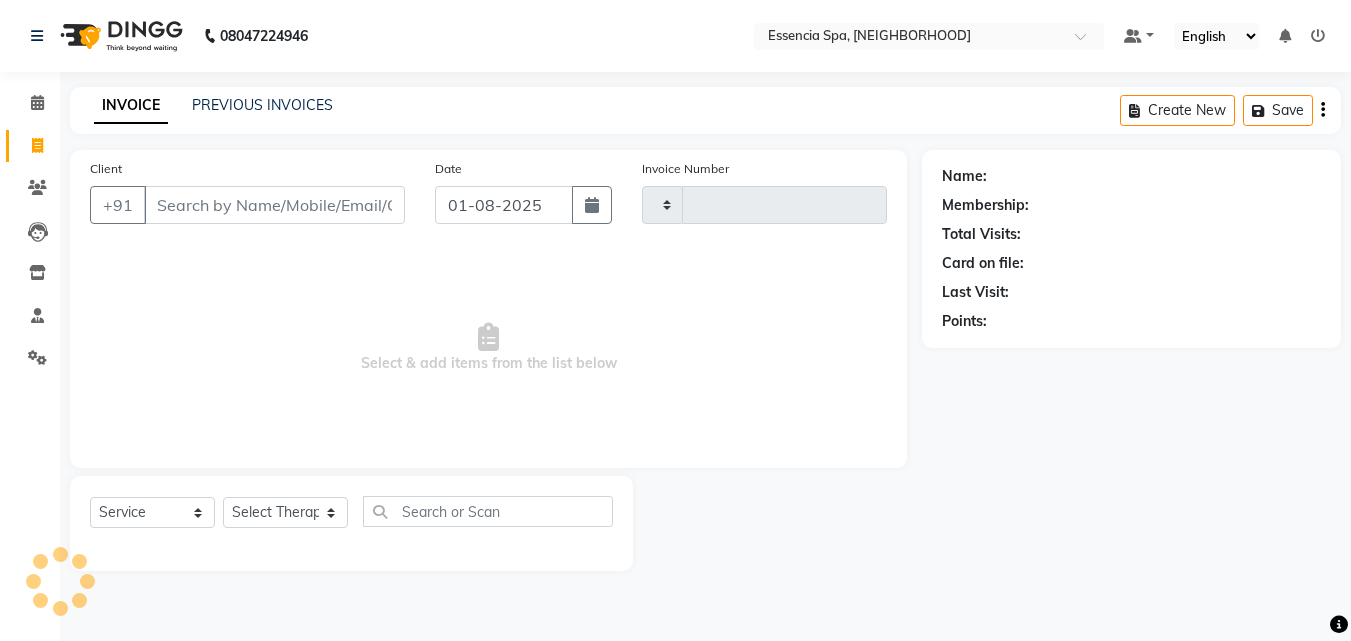 click on "Client" at bounding box center (274, 205) 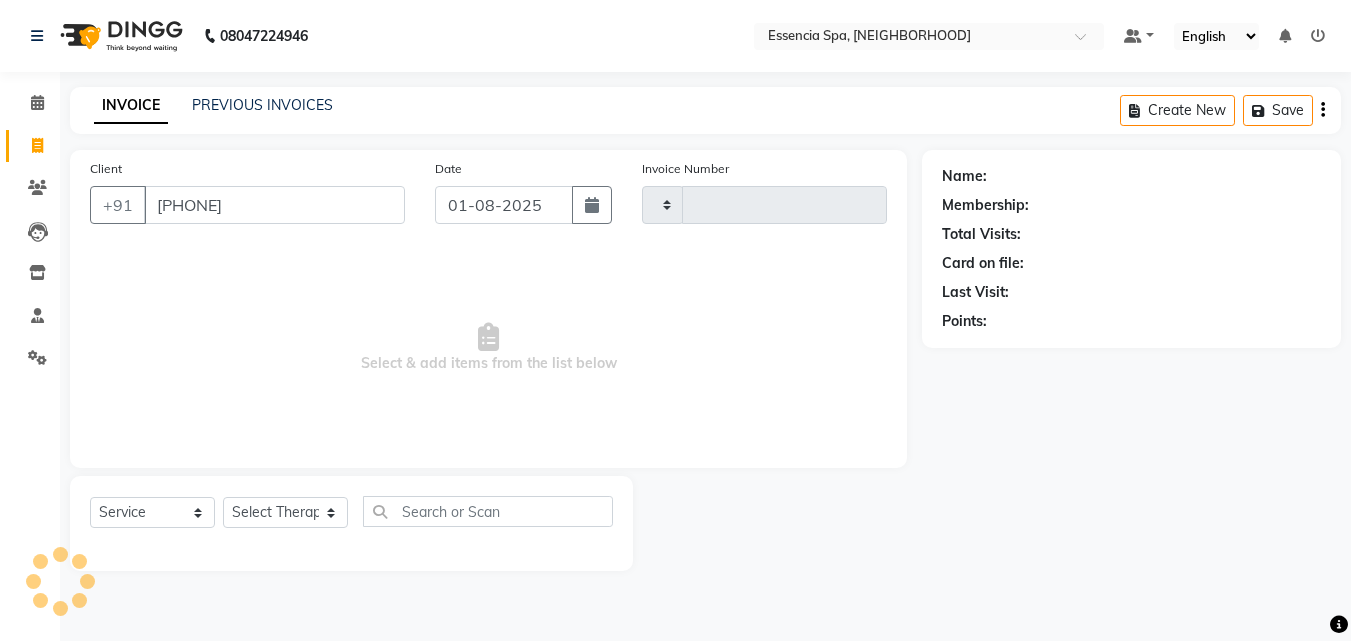 type on "1041" 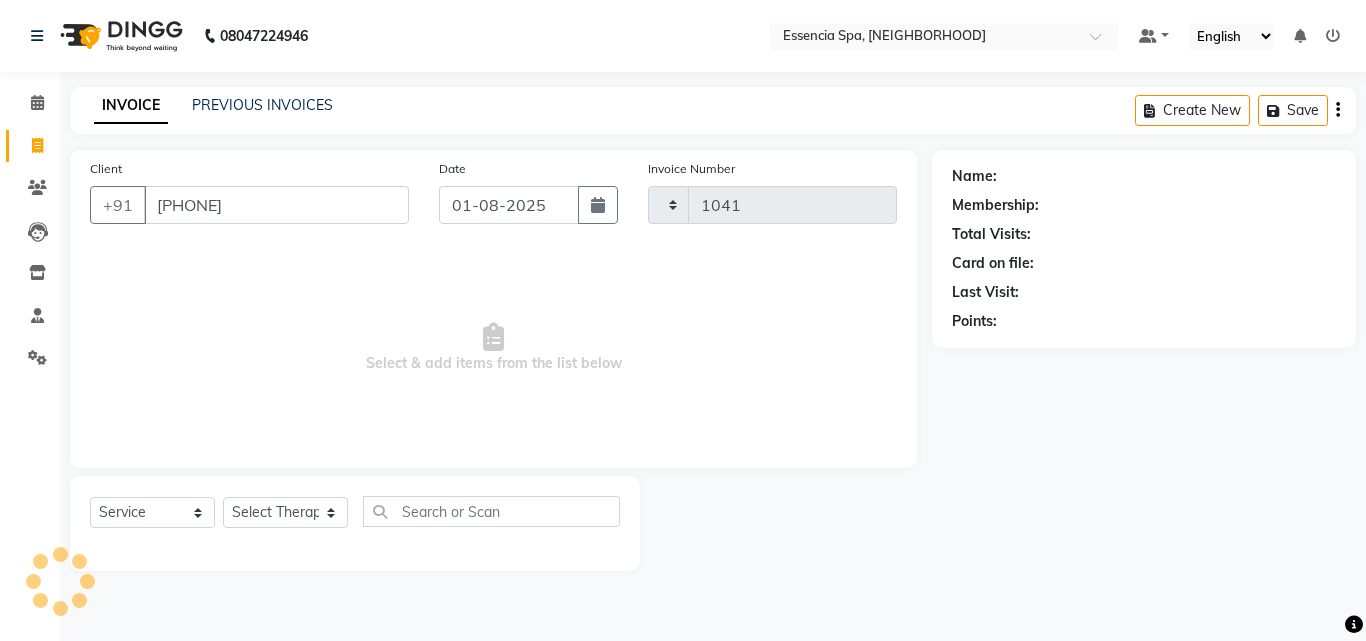 select on "7037" 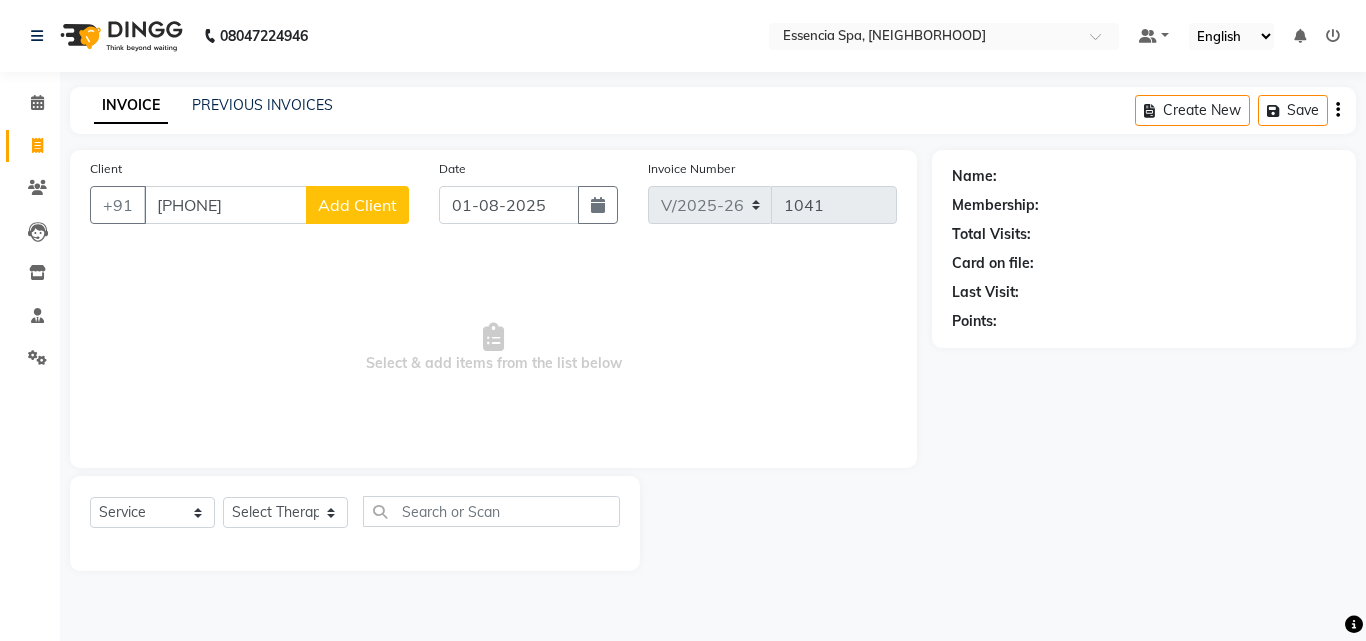type on "[PHONE]" 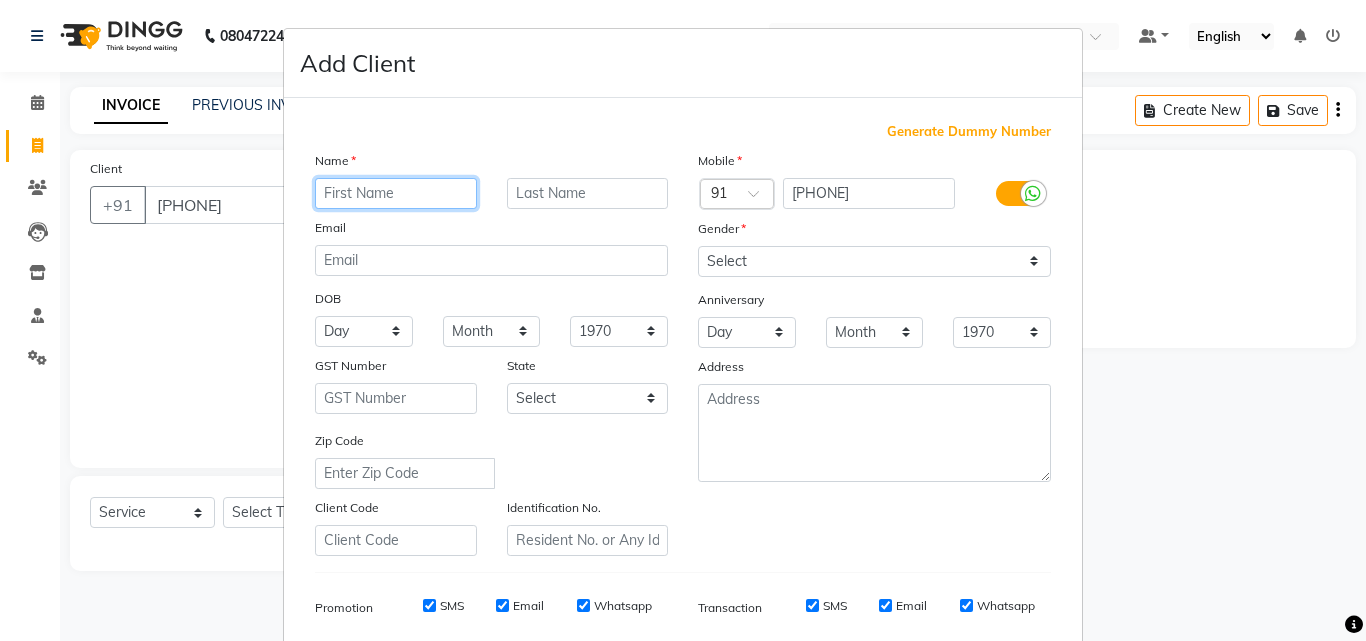 click at bounding box center [396, 193] 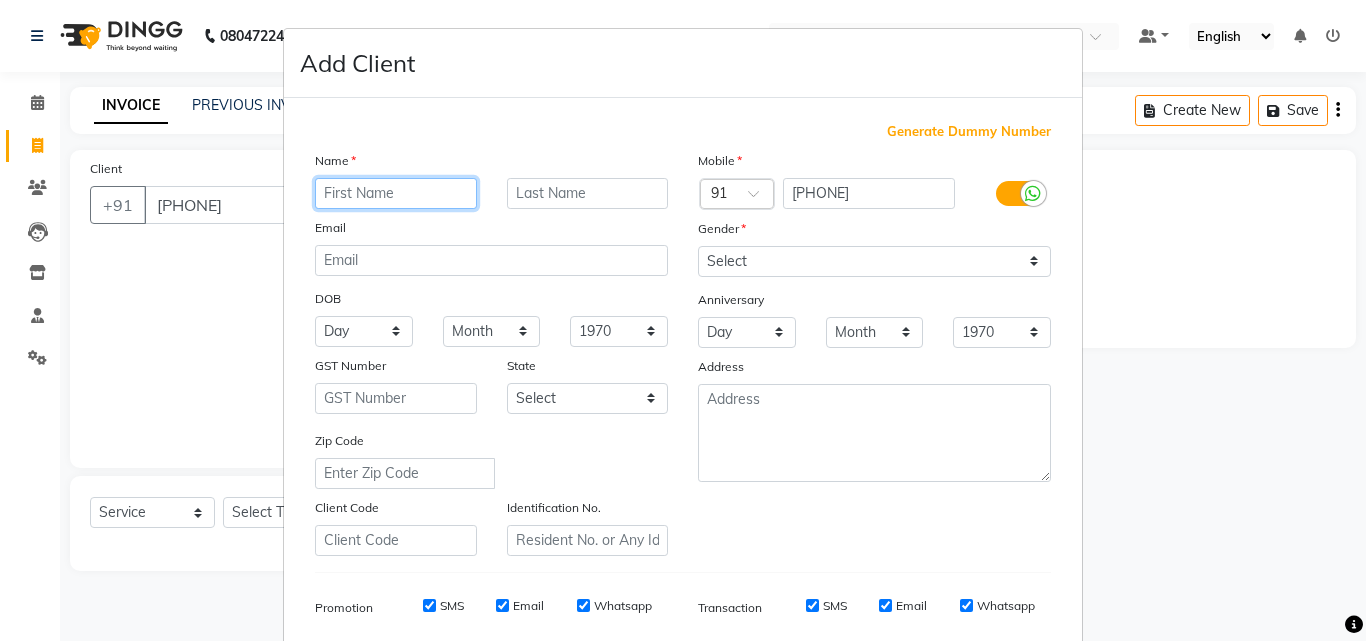 paste on "Utsav" 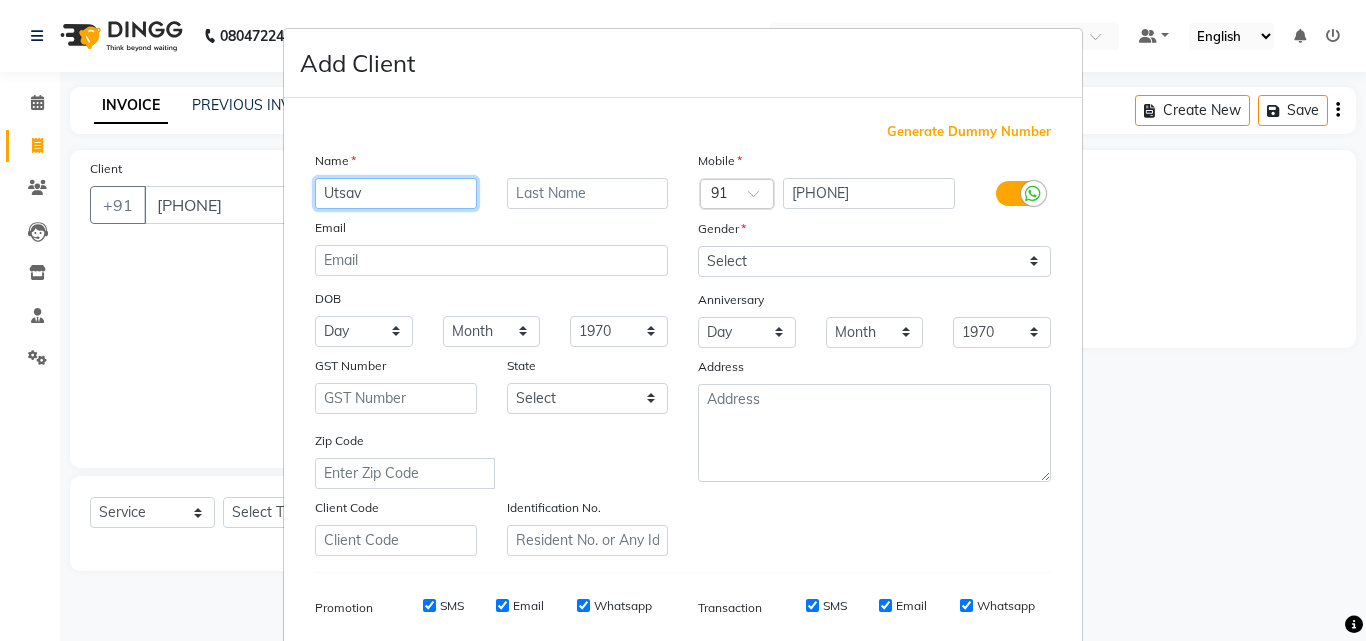 scroll, scrollTop: 282, scrollLeft: 0, axis: vertical 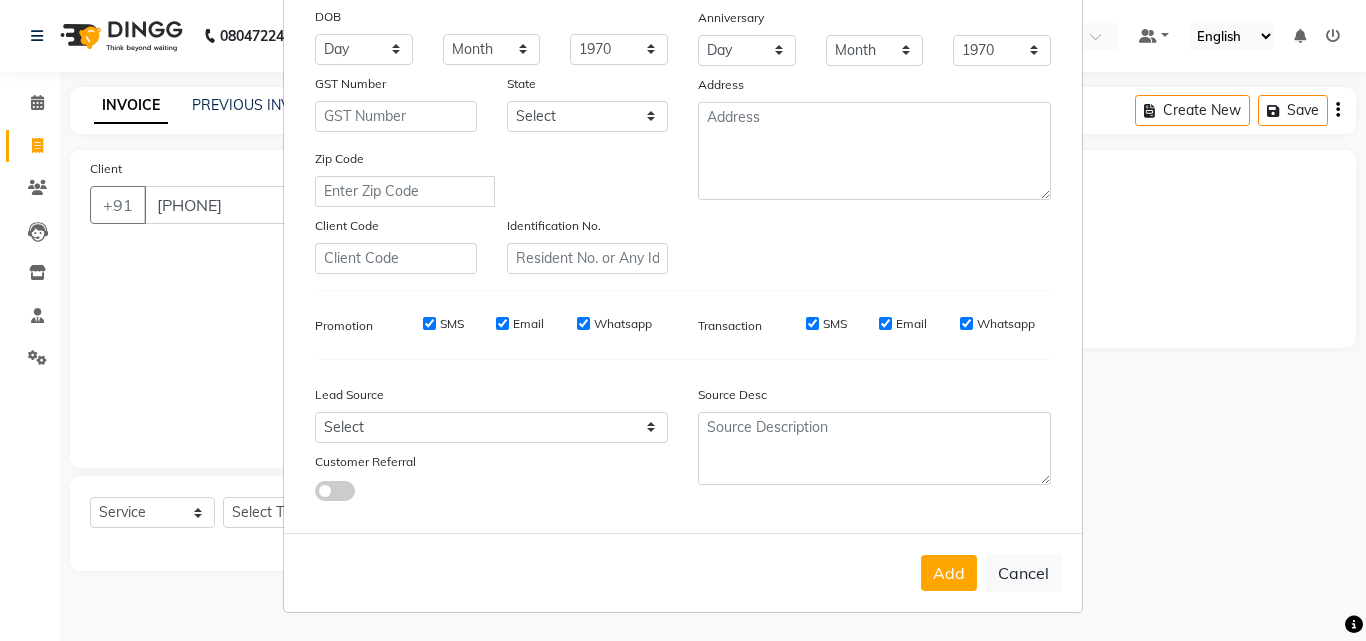 type on "Utsav" 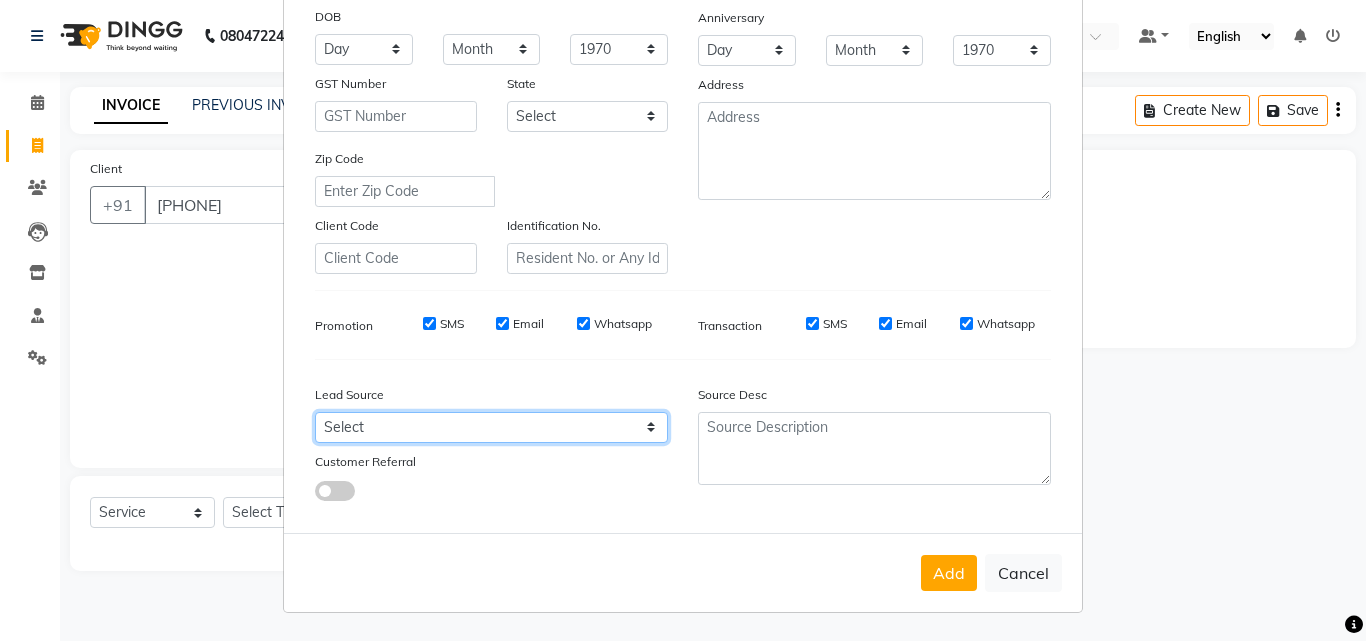 click on "Select Walk-in Referral Internet Friend Word of Mouth Advertisement Facebook JustDial Google Other" at bounding box center [491, 427] 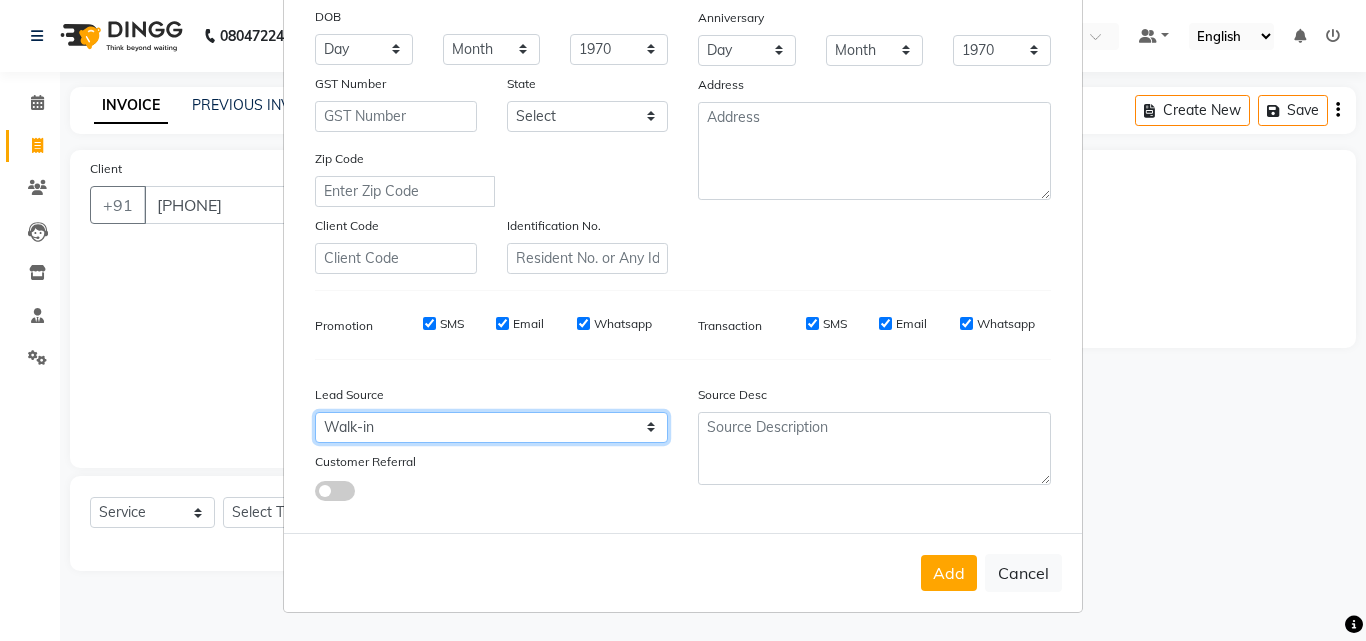 click on "Select Walk-in Referral Internet Friend Word of Mouth Advertisement Facebook JustDial Google Other" at bounding box center [491, 427] 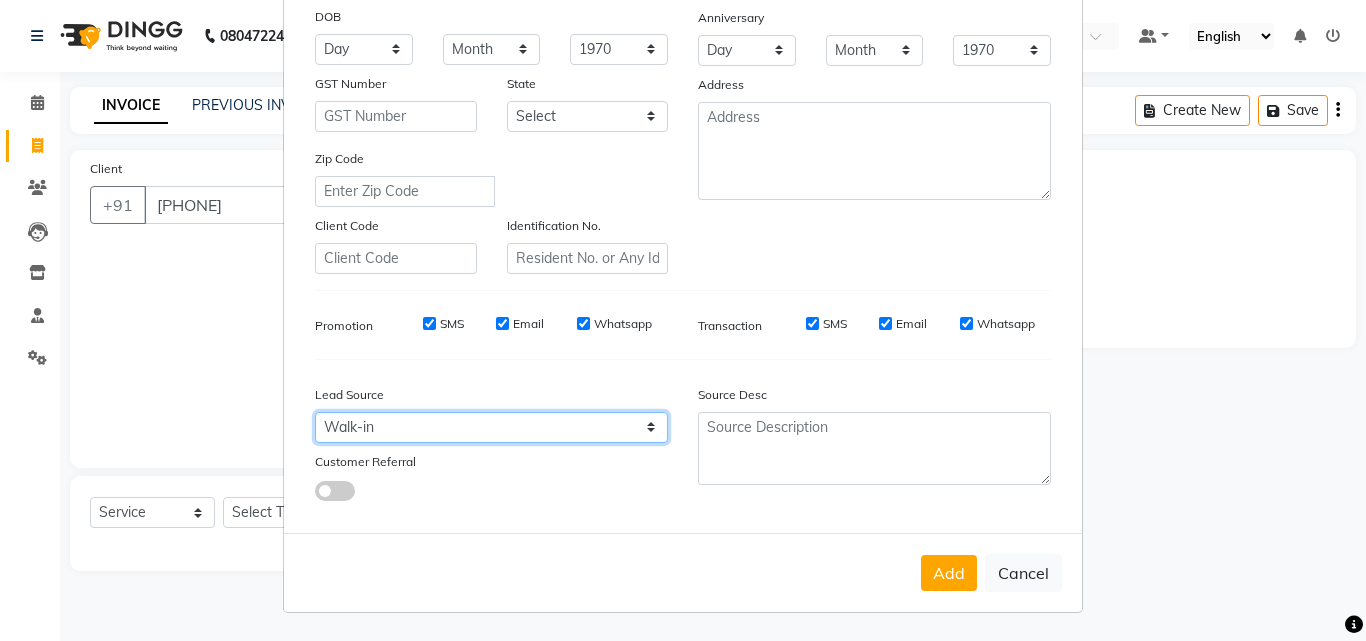 scroll, scrollTop: 0, scrollLeft: 0, axis: both 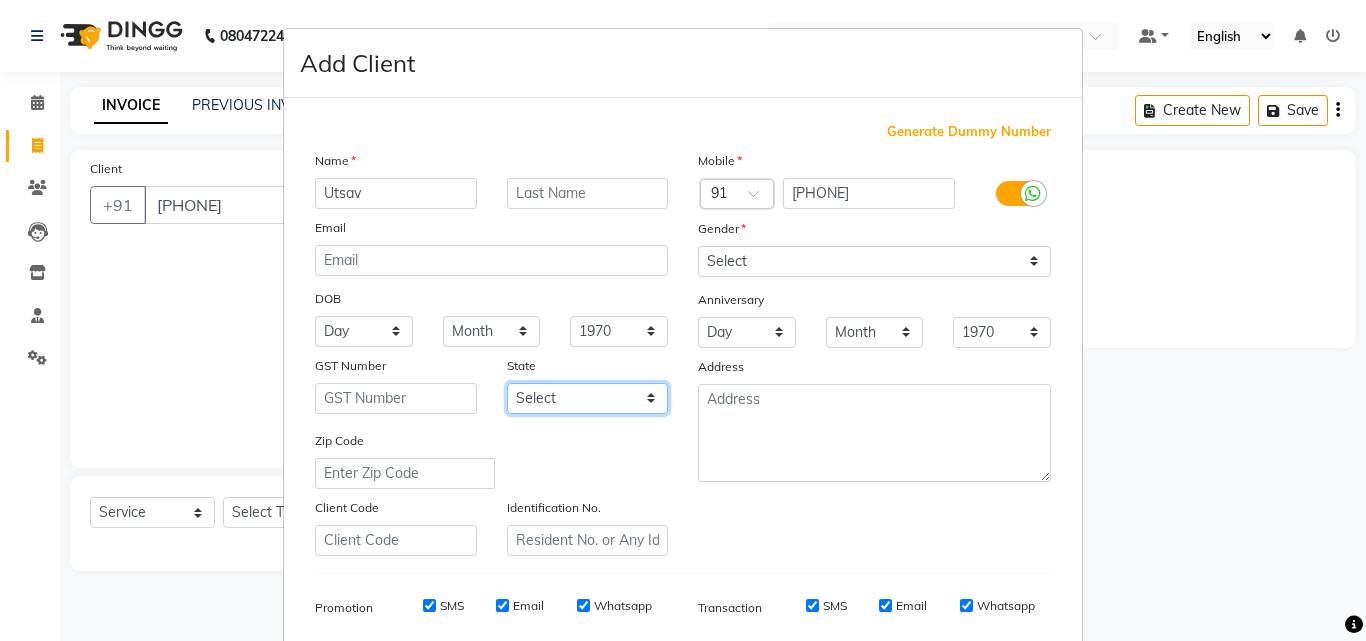 click on "Select Andaman and Nicobar Islands Andhra Pradesh Arunachal Pradesh Assam Bihar Chandigarh Chhattisgarh Dadra and Nagar Haveli Daman and Diu Delhi Goa Gujarat Haryana Himachal Pradesh Jammu and Kashmir Jharkhand Karnataka Kerala Lakshadweep Madhya Pradesh Maharashtra Manipur Meghalaya Mizoram Nagaland Odisha Pondicherry Punjab Rajasthan Sikkim Tamil Nadu Telangana Tripura Uttar Pradesh Uttarakhand West Bengal Ladakh Other Territory Centre Jurisdiction" at bounding box center [588, 398] 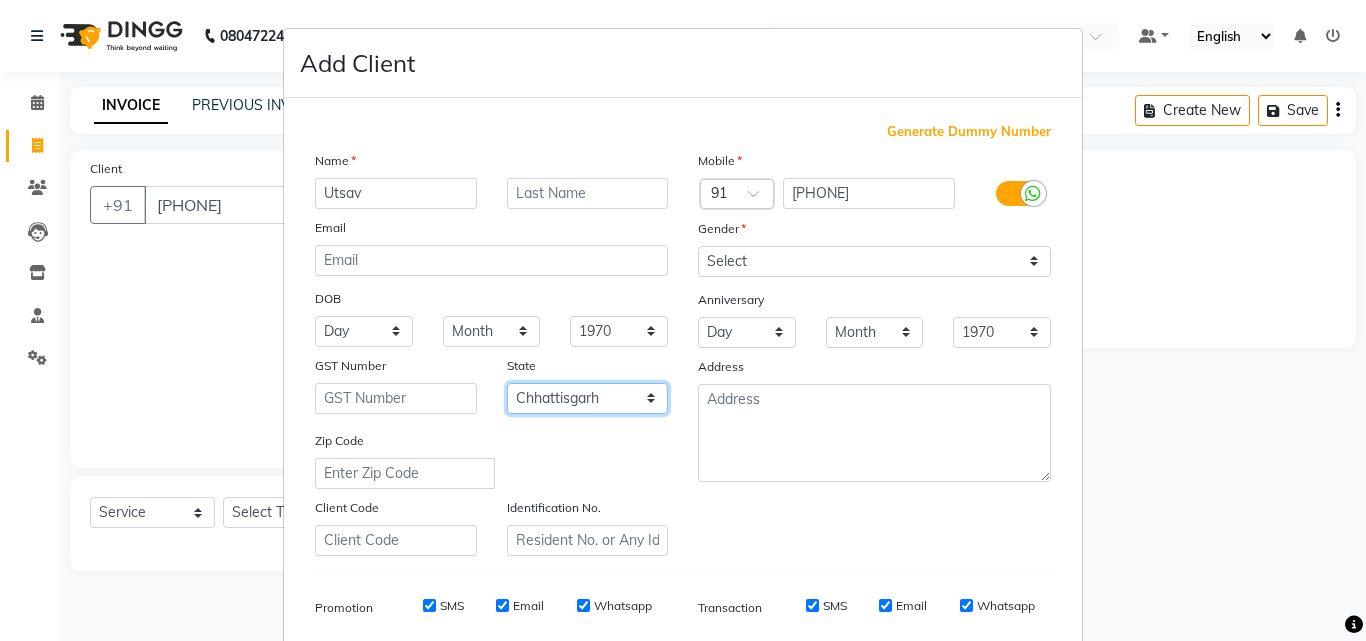 click on "Select Andaman and Nicobar Islands Andhra Pradesh Arunachal Pradesh Assam Bihar Chandigarh Chhattisgarh Dadra and Nagar Haveli Daman and Diu Delhi Goa Gujarat Haryana Himachal Pradesh Jammu and Kashmir Jharkhand Karnataka Kerala Lakshadweep Madhya Pradesh Maharashtra Manipur Meghalaya Mizoram Nagaland Odisha Pondicherry Punjab Rajasthan Sikkim Tamil Nadu Telangana Tripura Uttar Pradesh Uttarakhand West Bengal Ladakh Other Territory Centre Jurisdiction" at bounding box center [588, 398] 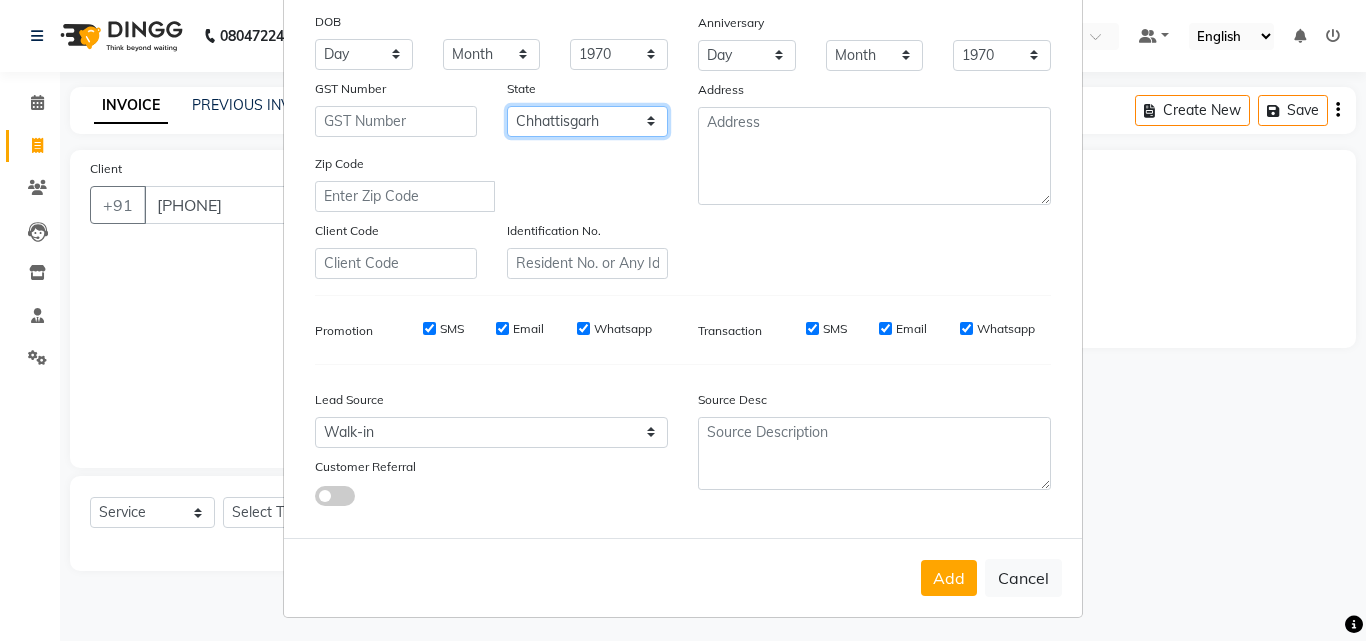 scroll, scrollTop: 282, scrollLeft: 0, axis: vertical 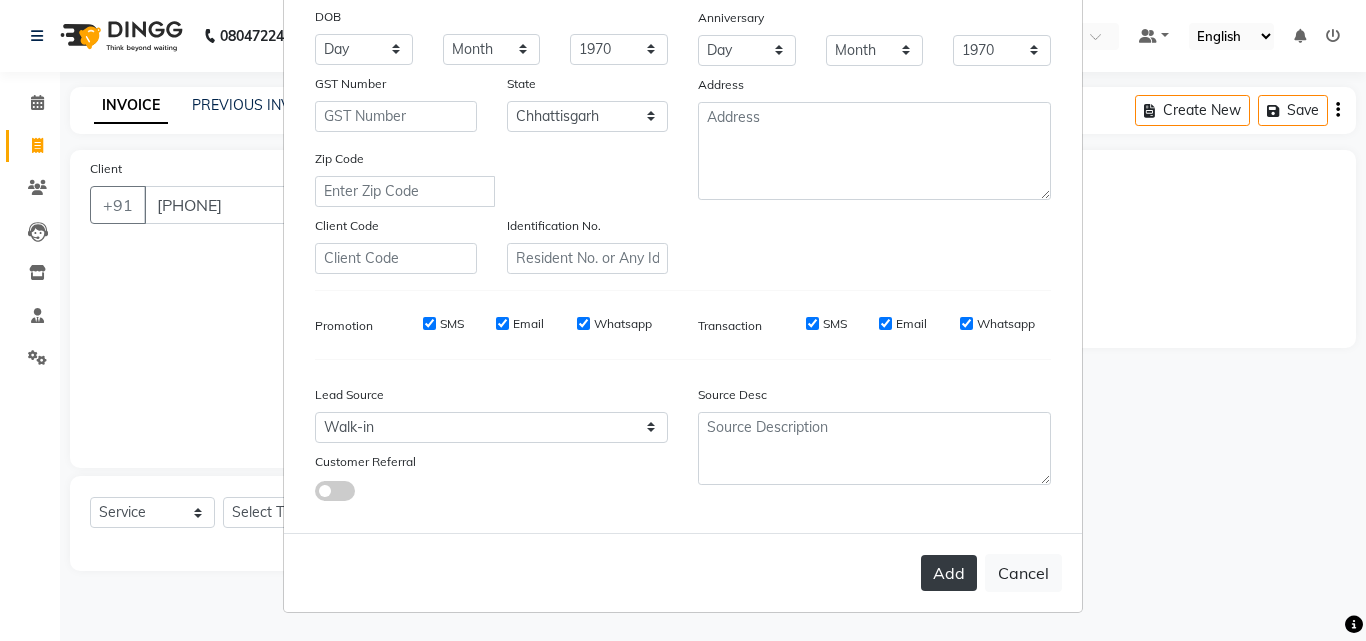 click on "Add" at bounding box center (949, 573) 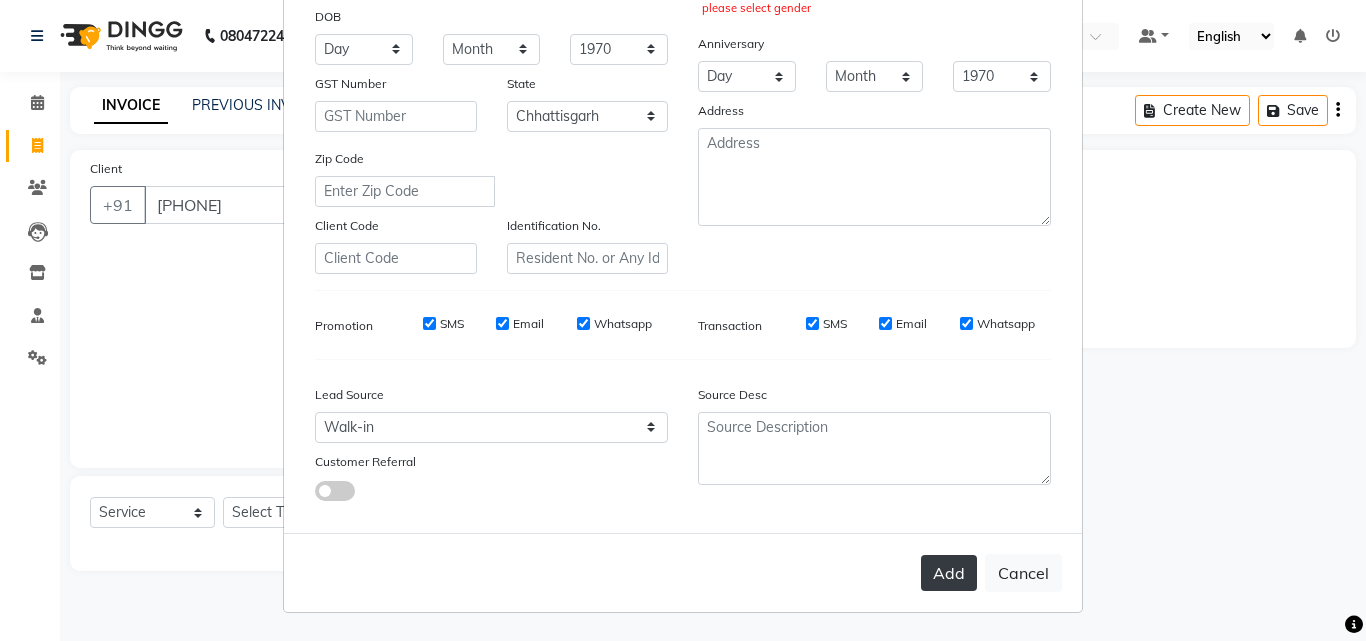 click on "Add" at bounding box center [949, 573] 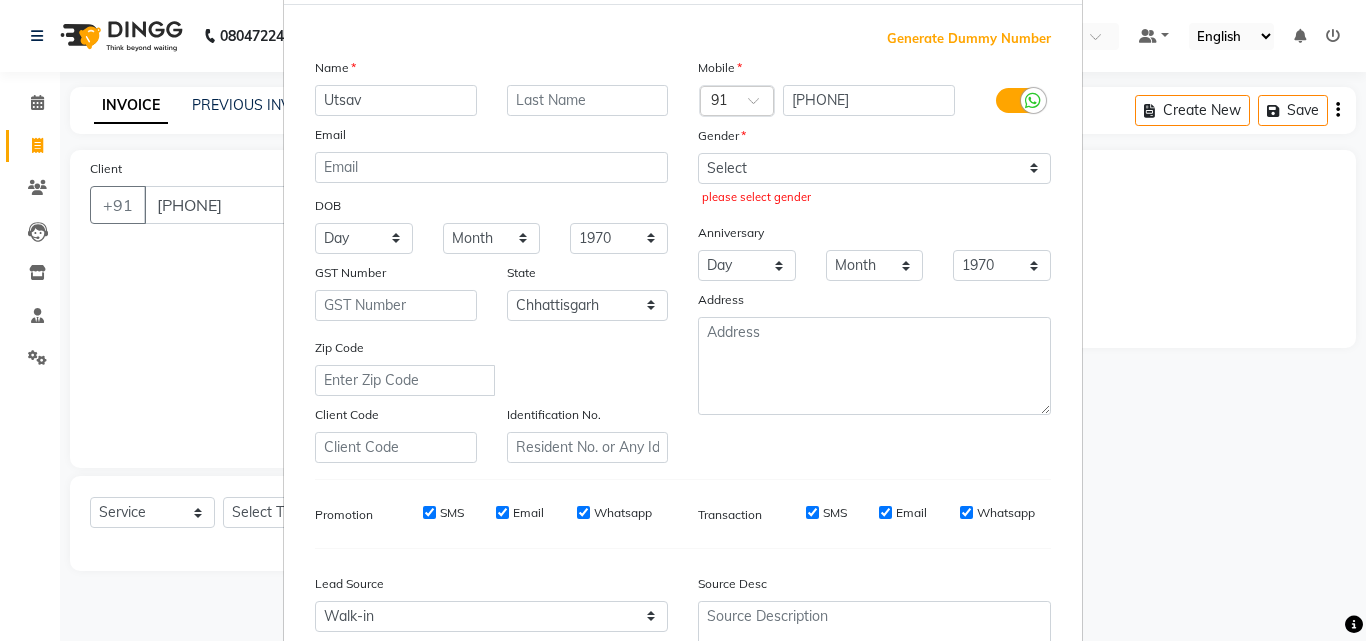 scroll, scrollTop: 0, scrollLeft: 0, axis: both 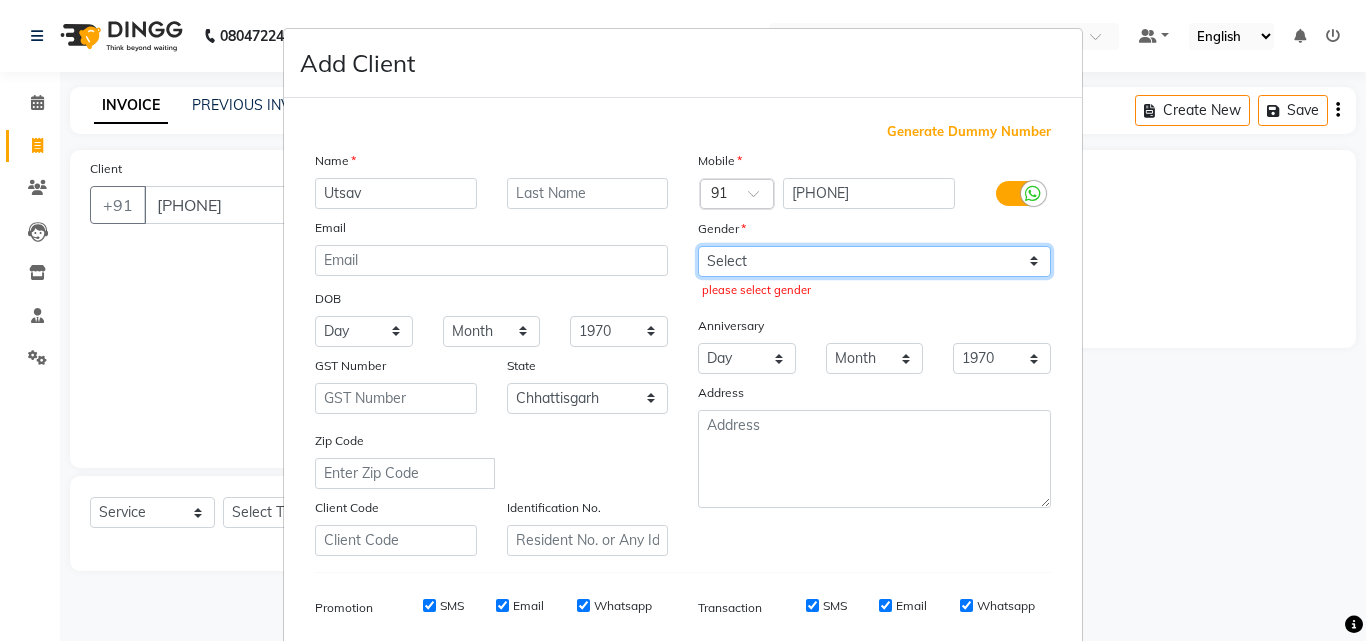 click on "Select Male Female Other Prefer Not To Say" at bounding box center [874, 261] 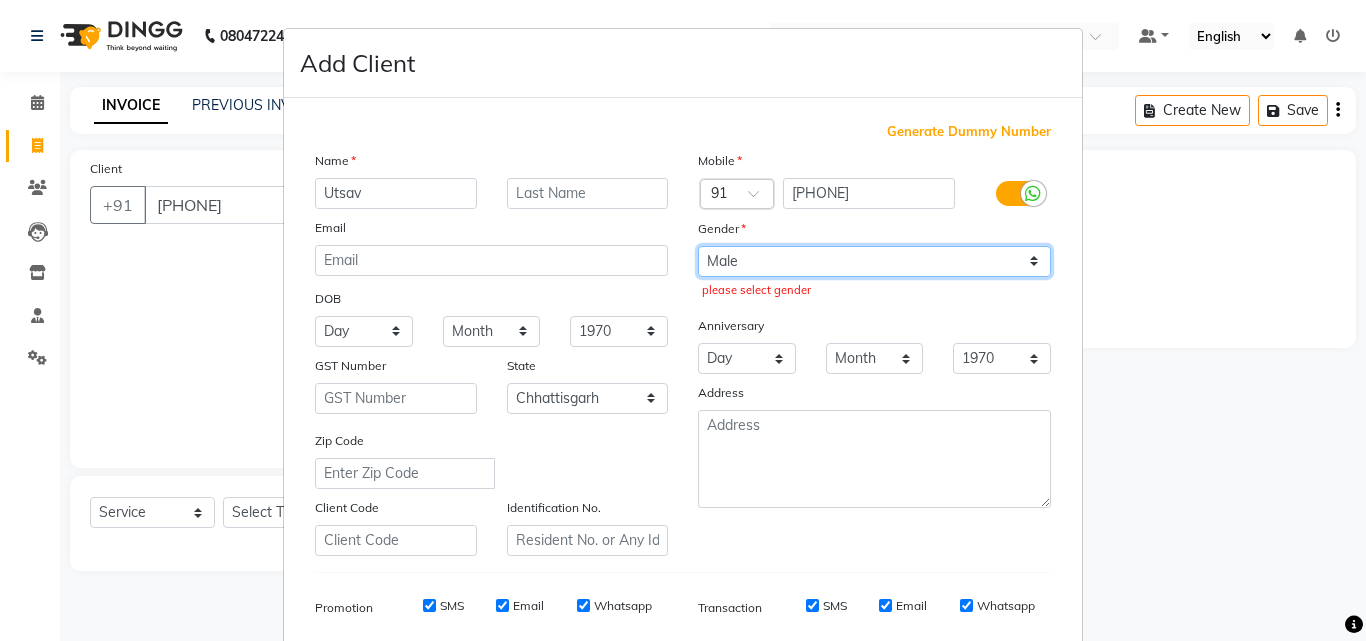 click on "Select Male Female Other Prefer Not To Say" at bounding box center [874, 261] 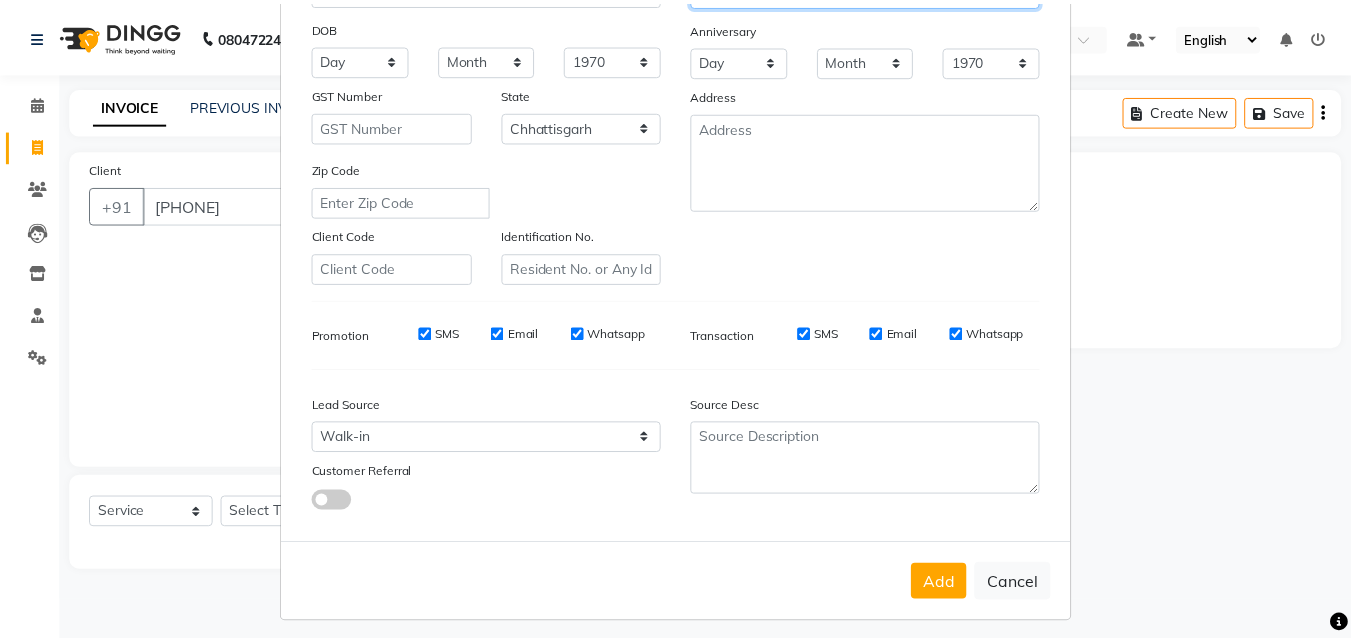 scroll, scrollTop: 282, scrollLeft: 0, axis: vertical 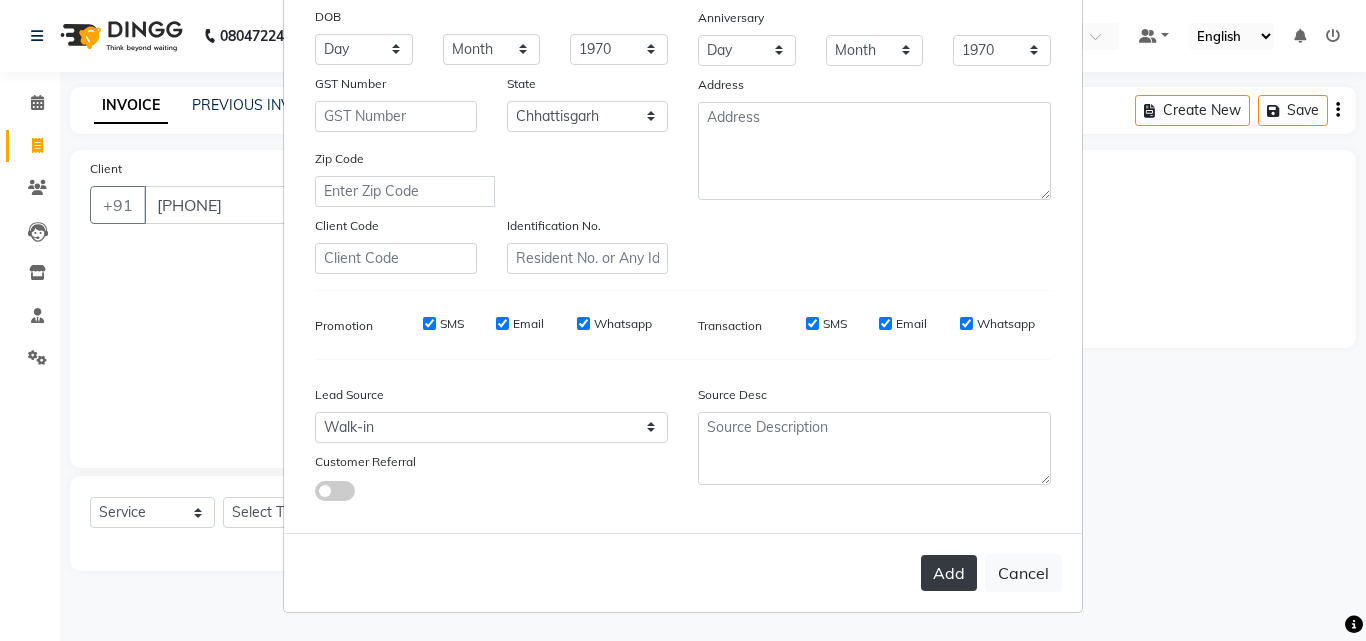 click on "Add" at bounding box center [949, 573] 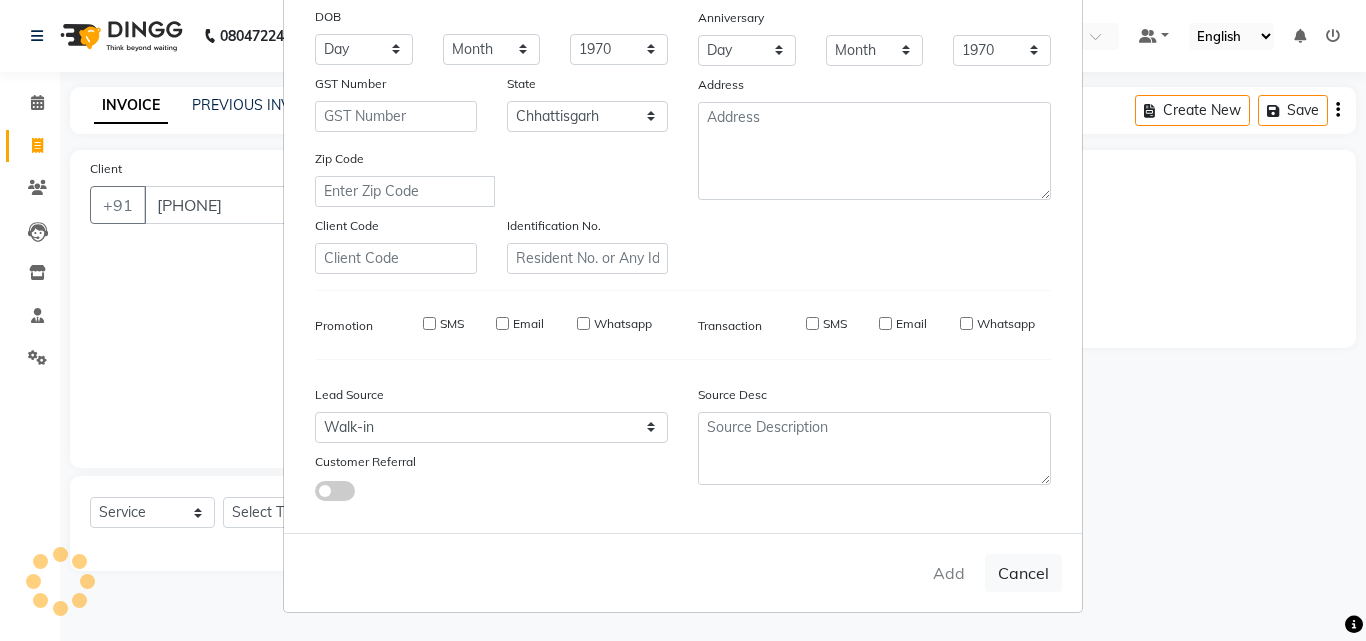 type on "70******17" 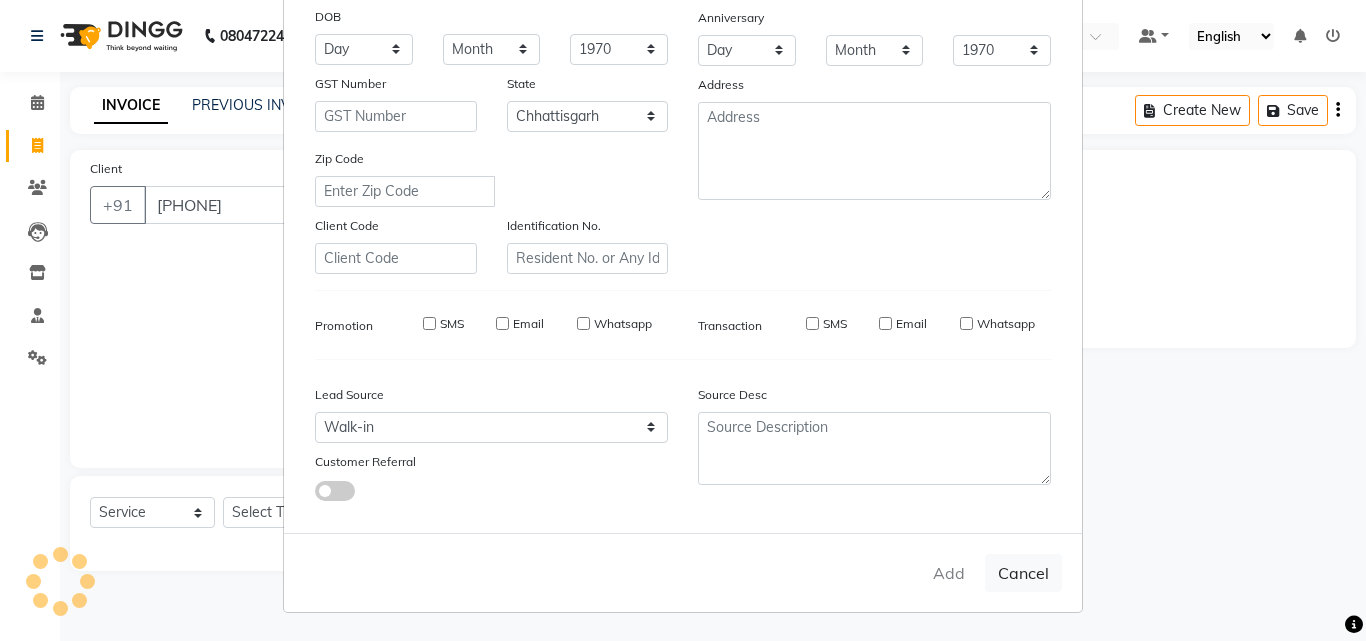 type 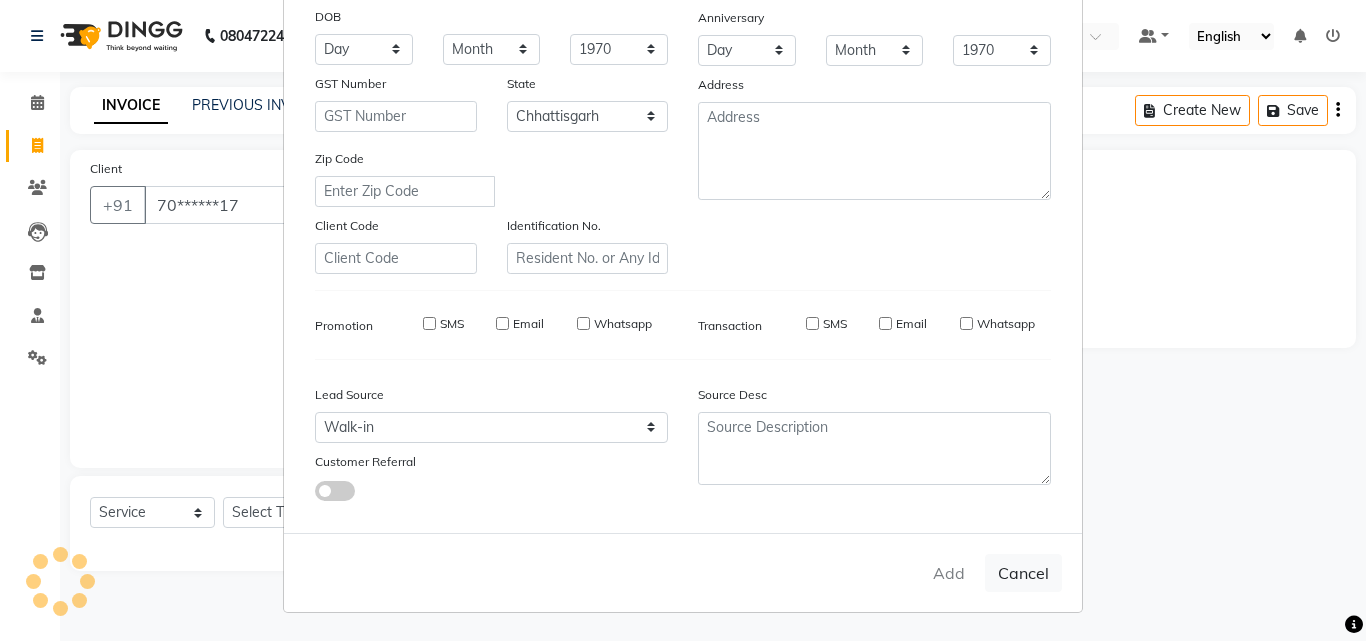 select 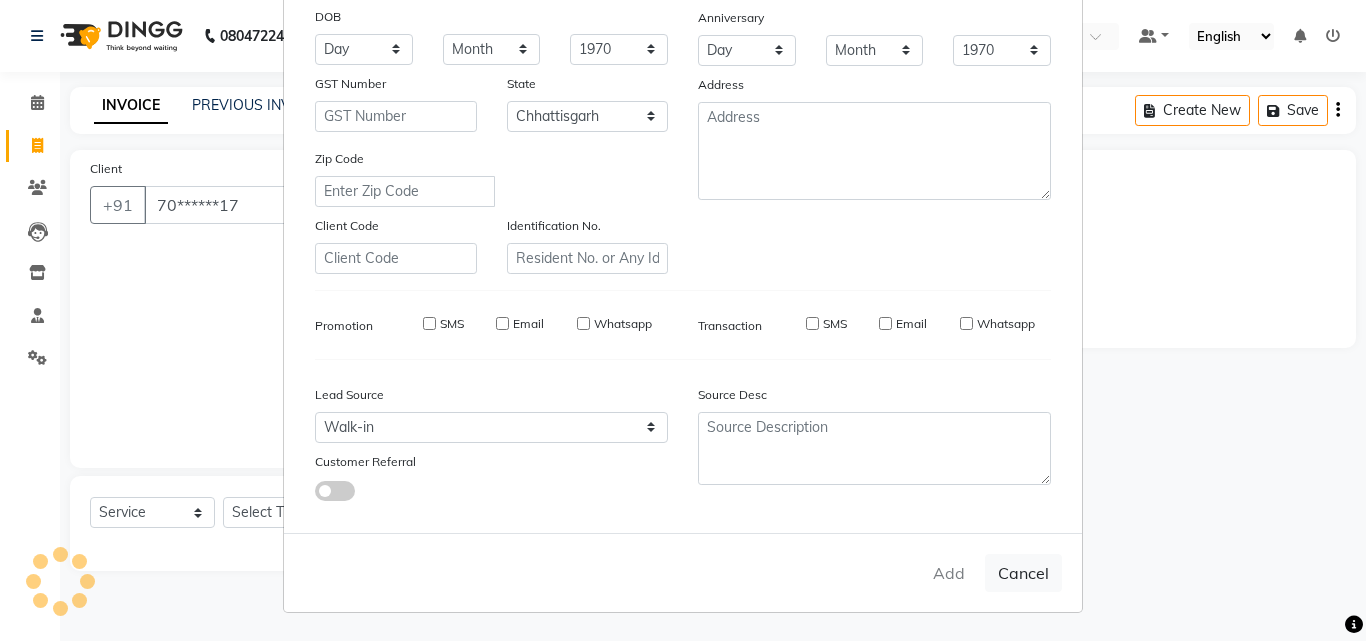 select 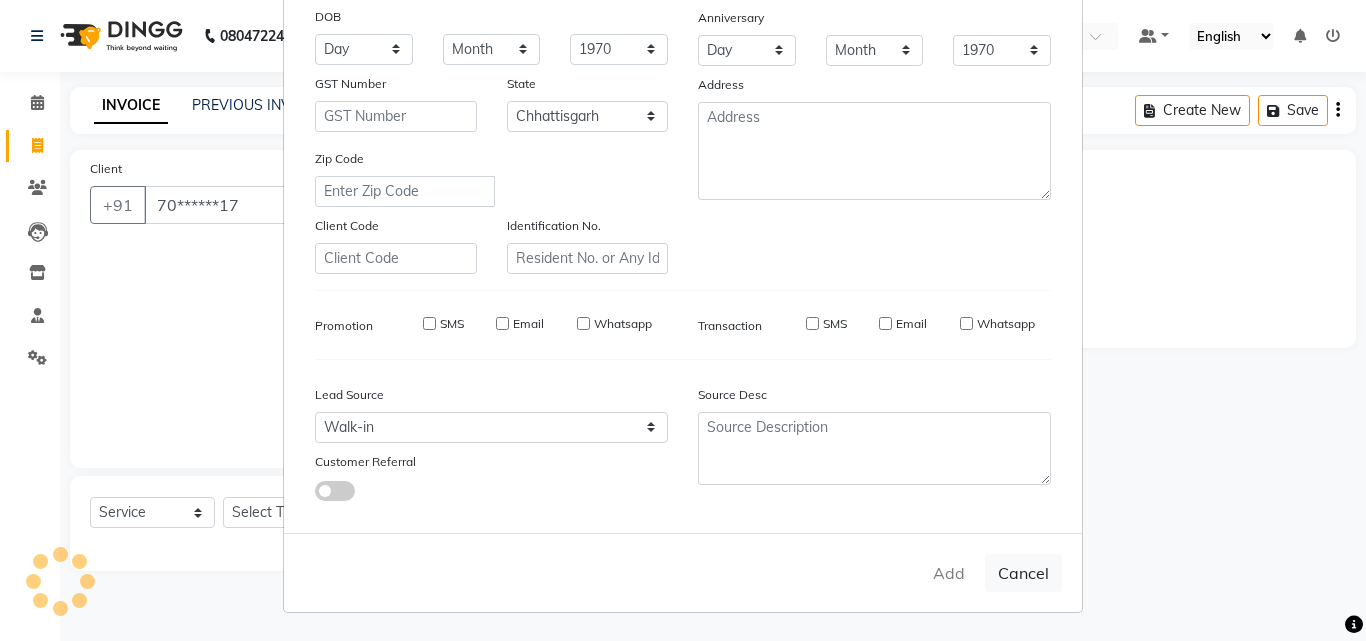 select 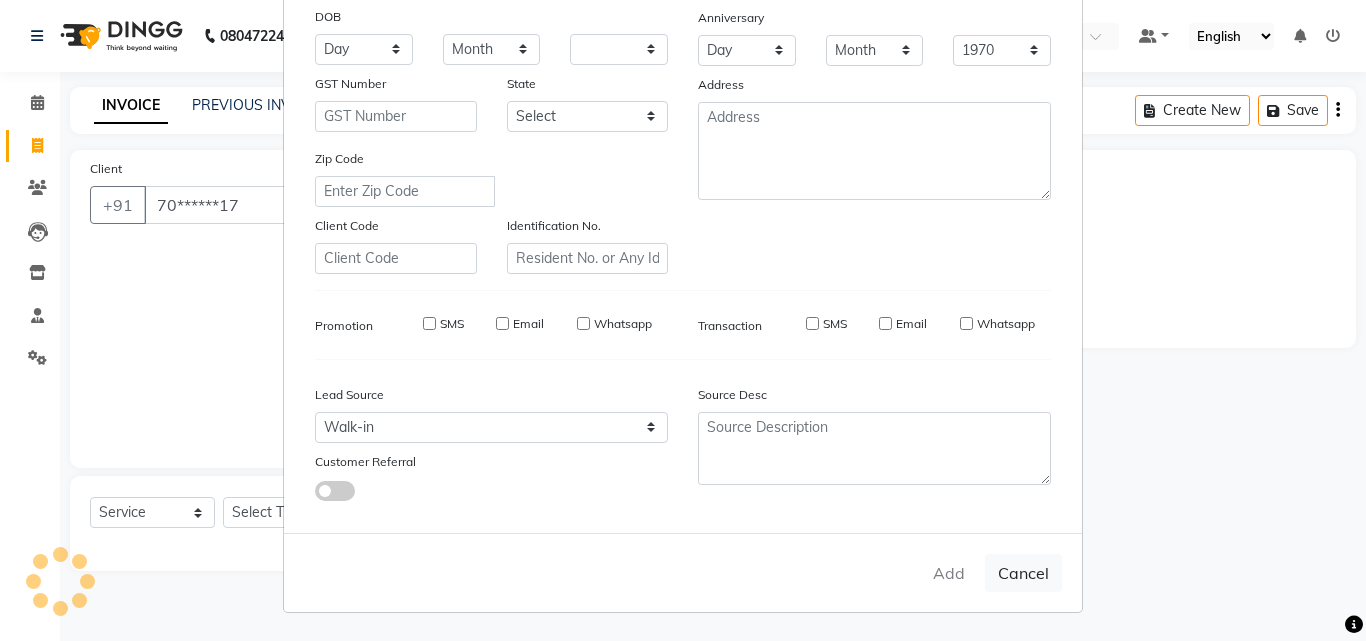 select 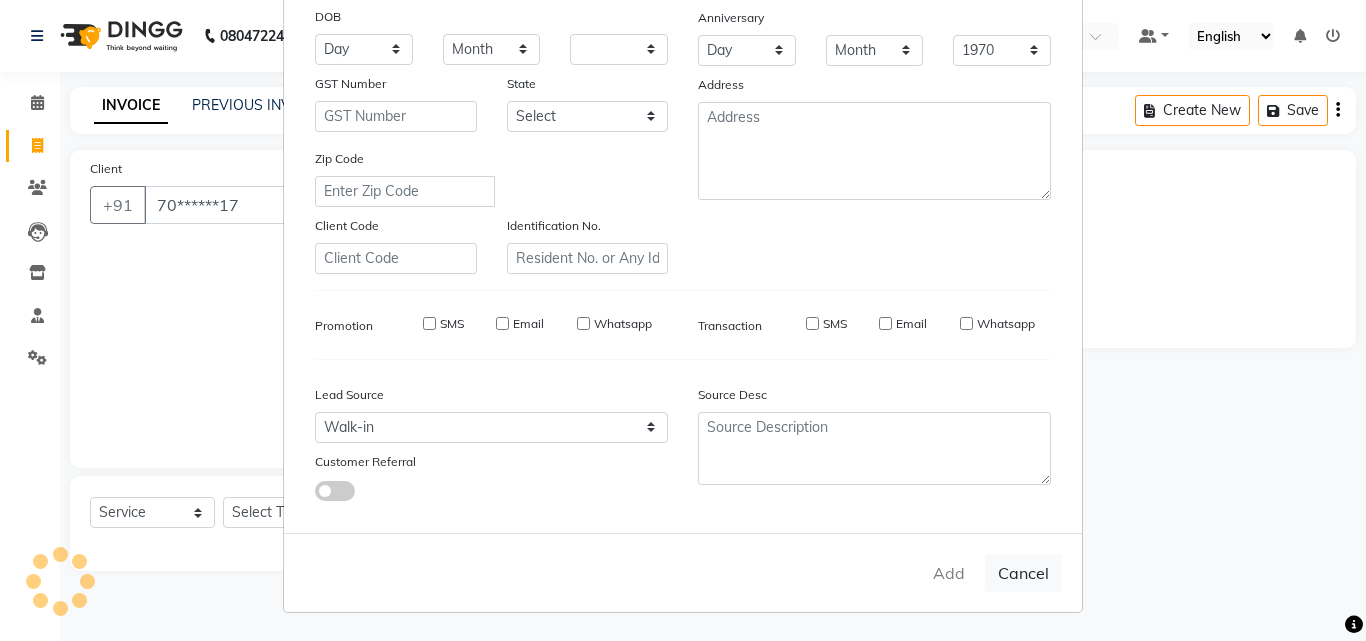 checkbox on "false" 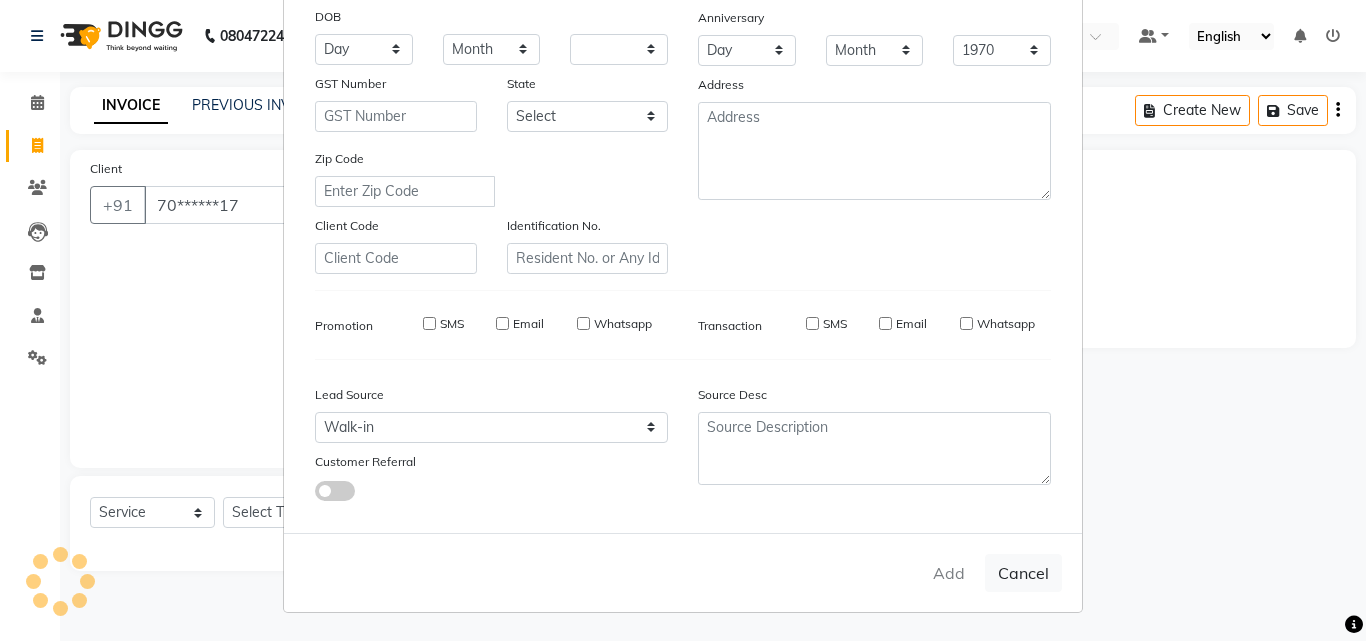 checkbox on "false" 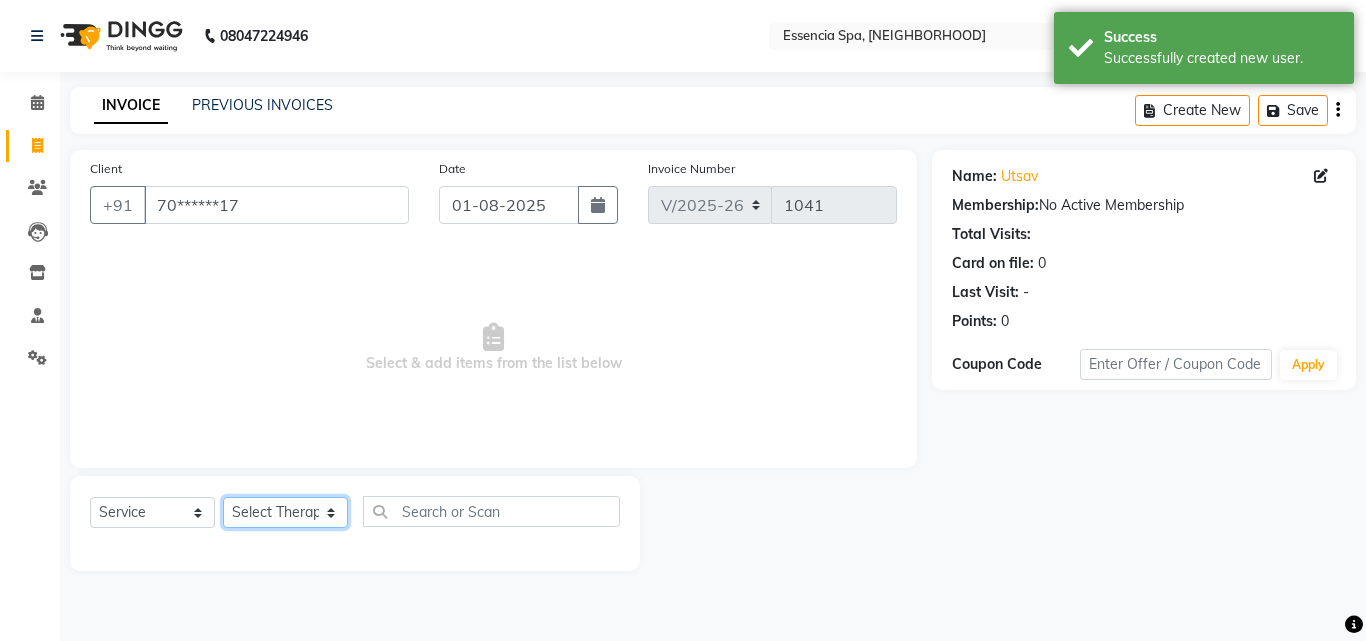 click on "Select Therapist [PERSON] [PERSON] [PERSON] [PERSON] [PERSON] [PERSON] [PERSON] [PERSON]" 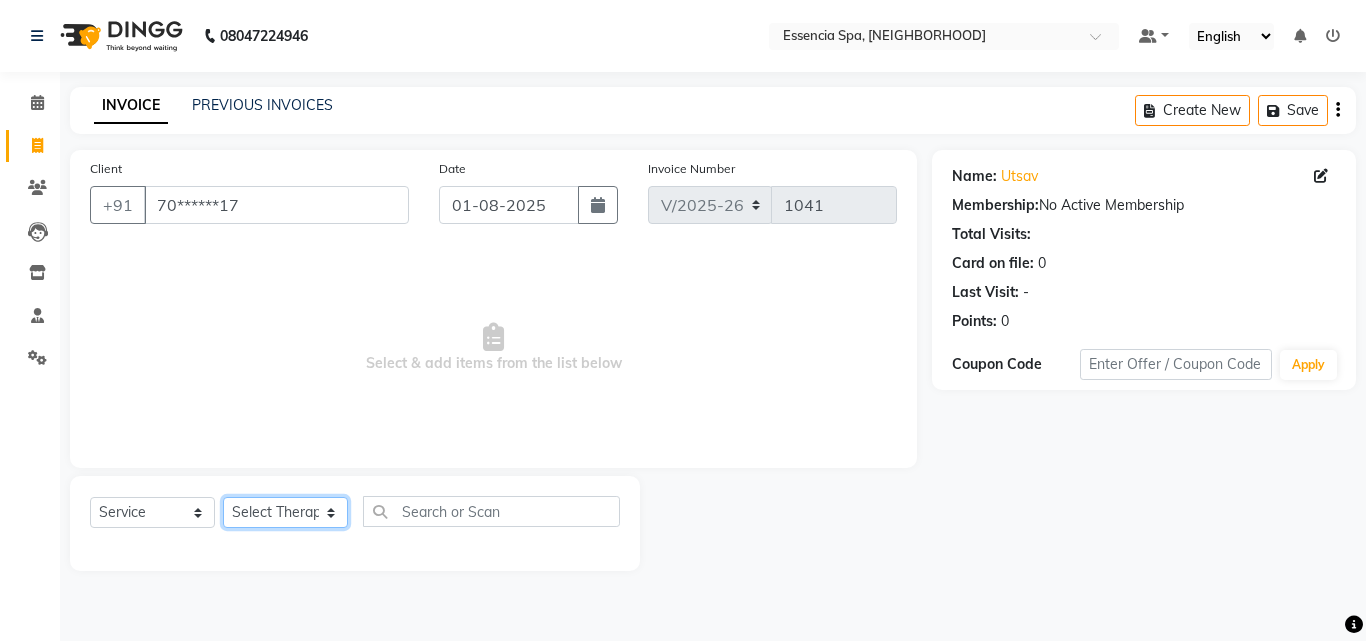 select on "58078" 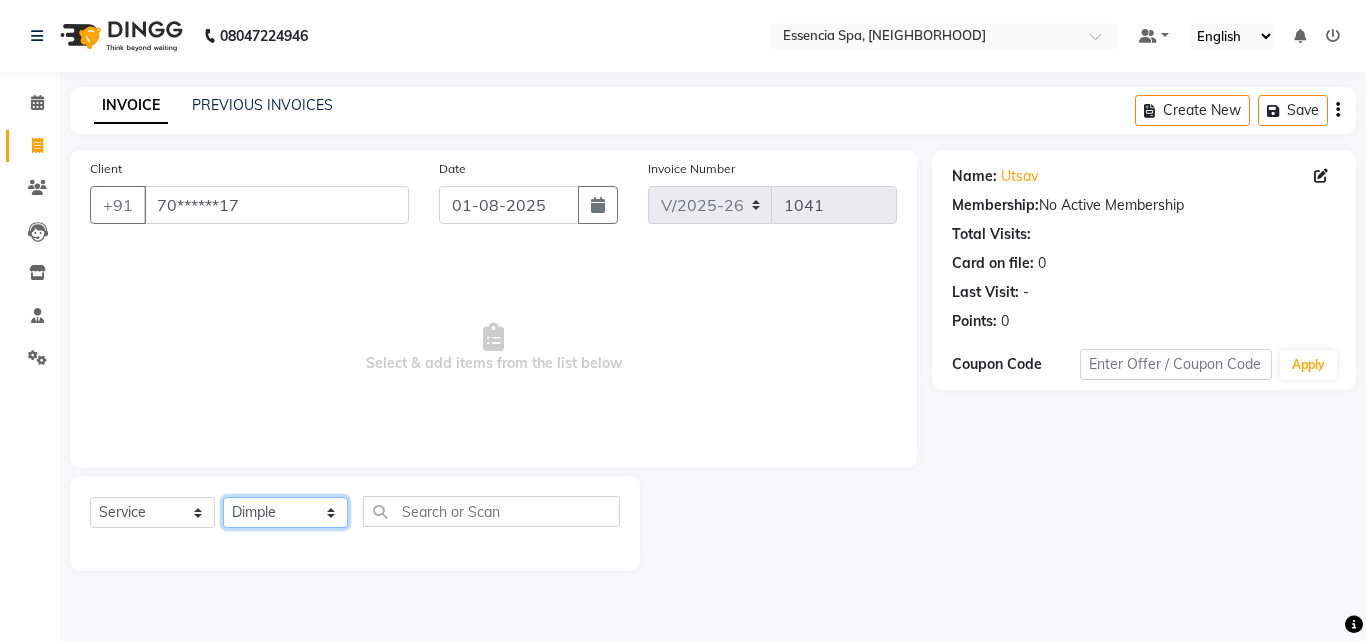 click on "Select Therapist [PERSON] [PERSON] [PERSON] [PERSON] [PERSON] [PERSON] [PERSON] [PERSON]" 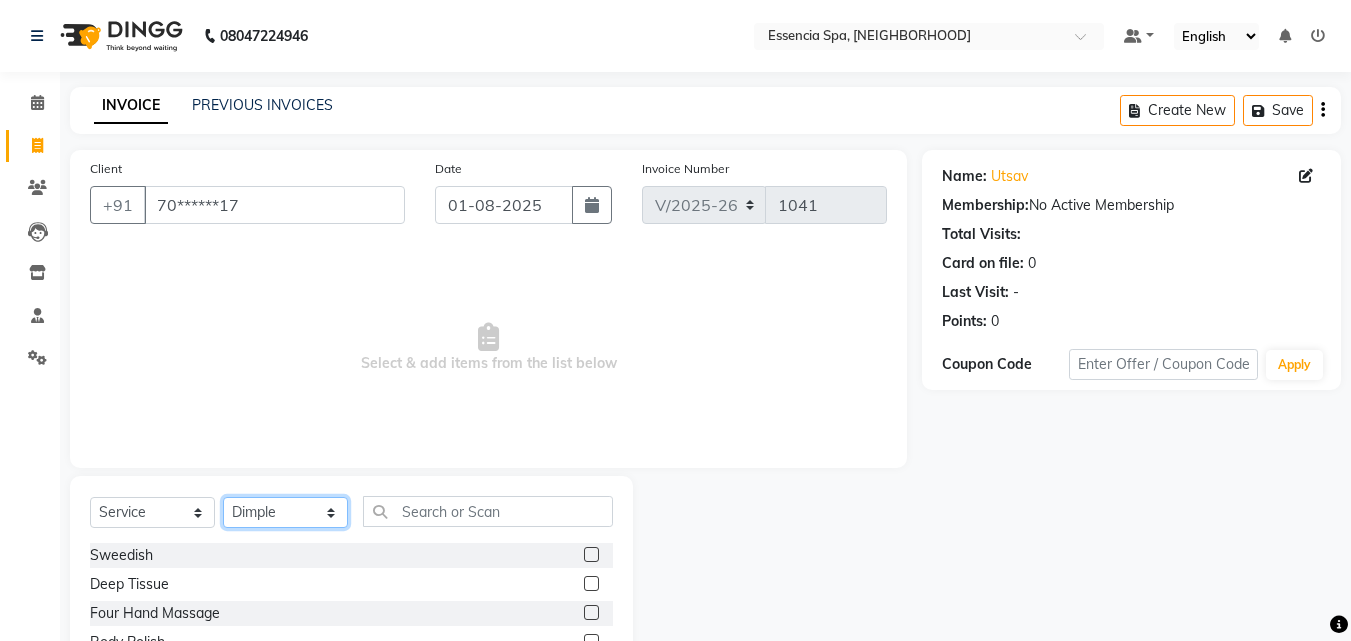 scroll, scrollTop: 160, scrollLeft: 0, axis: vertical 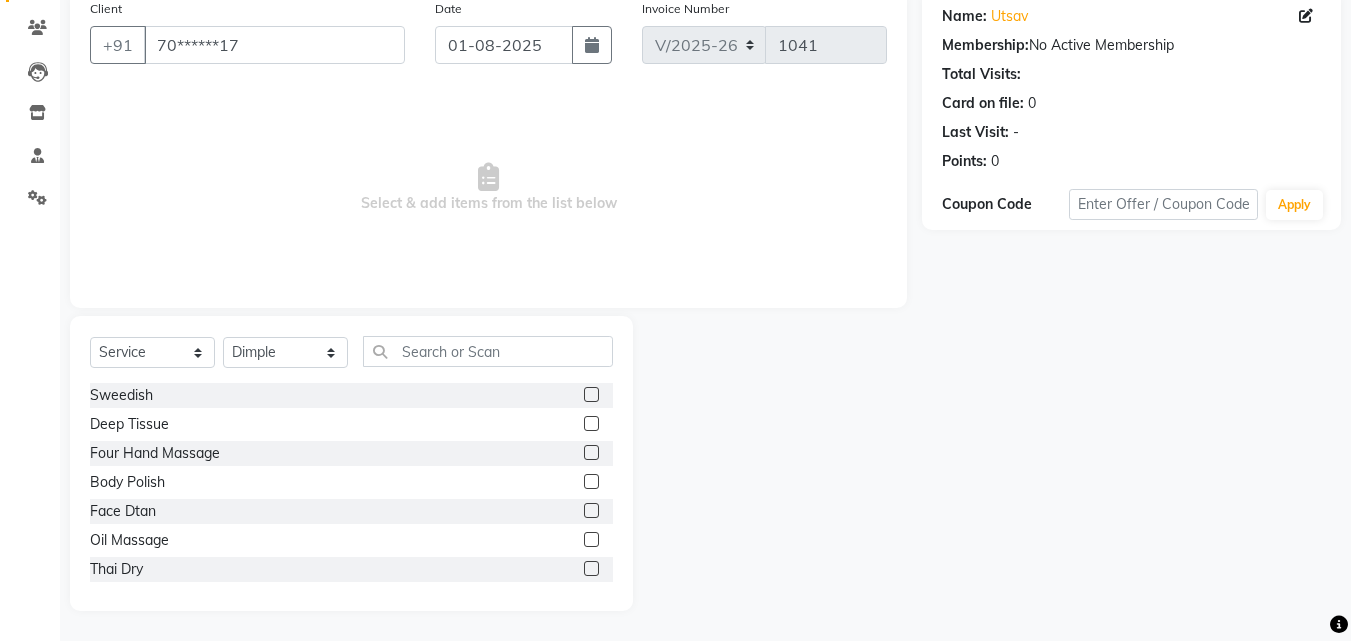 click 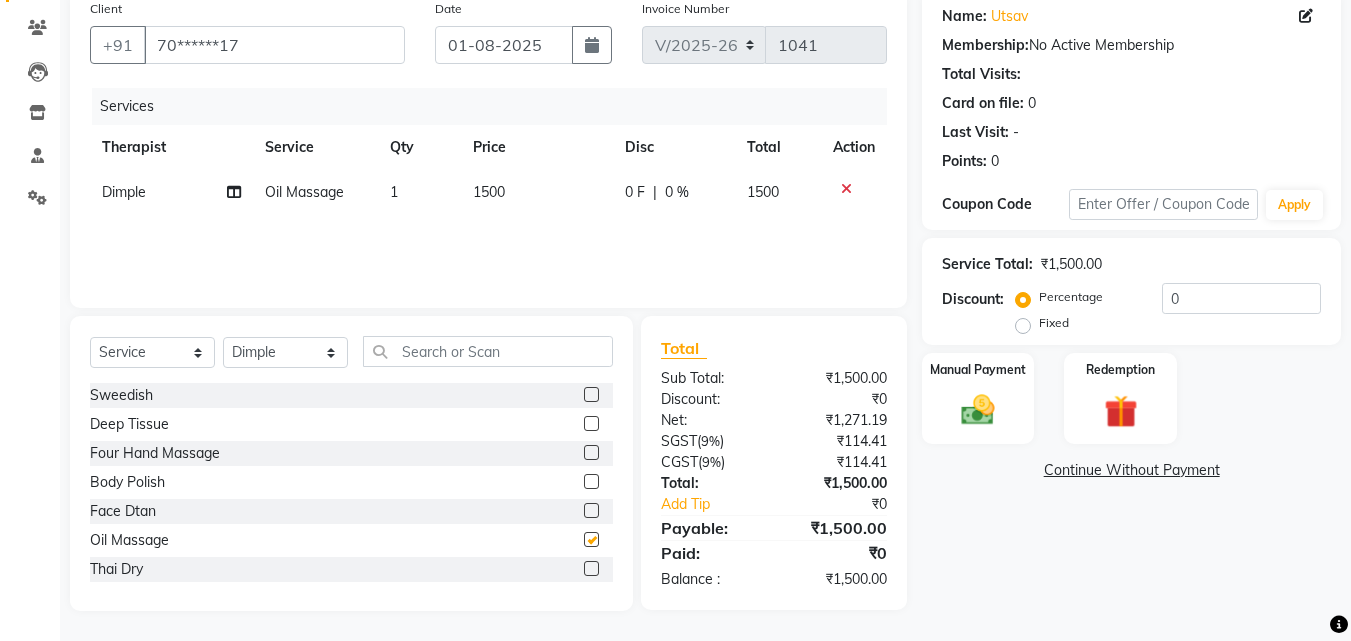 checkbox on "false" 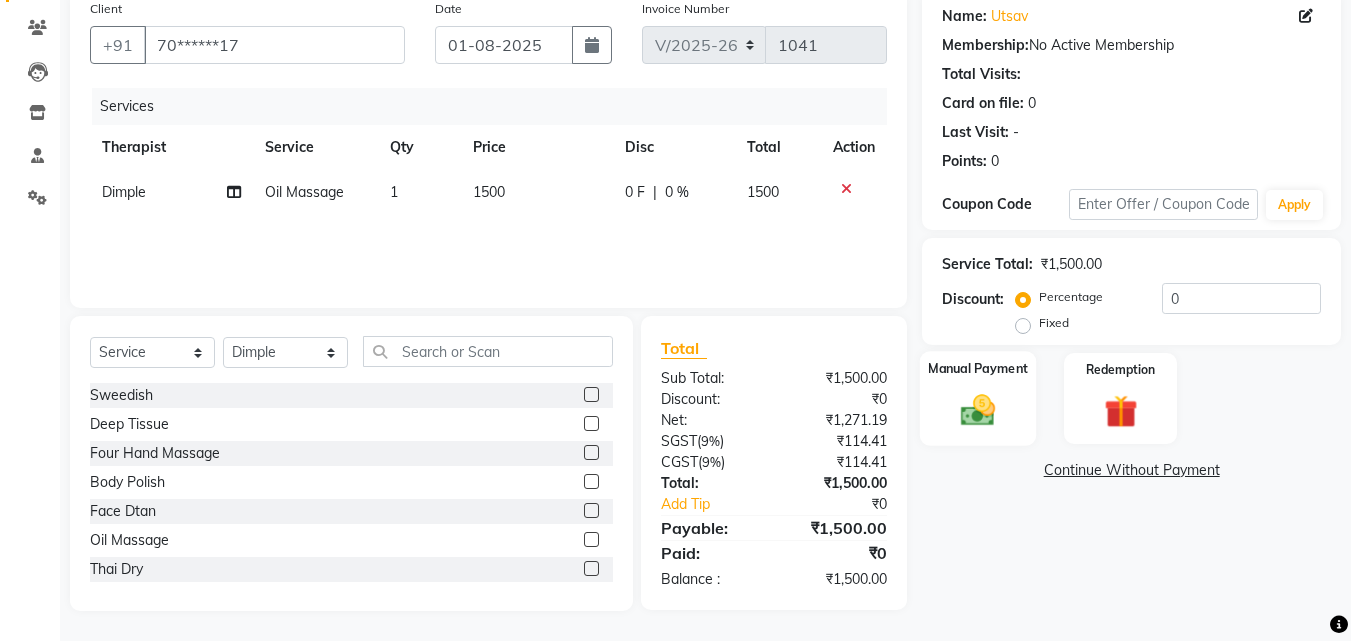 click 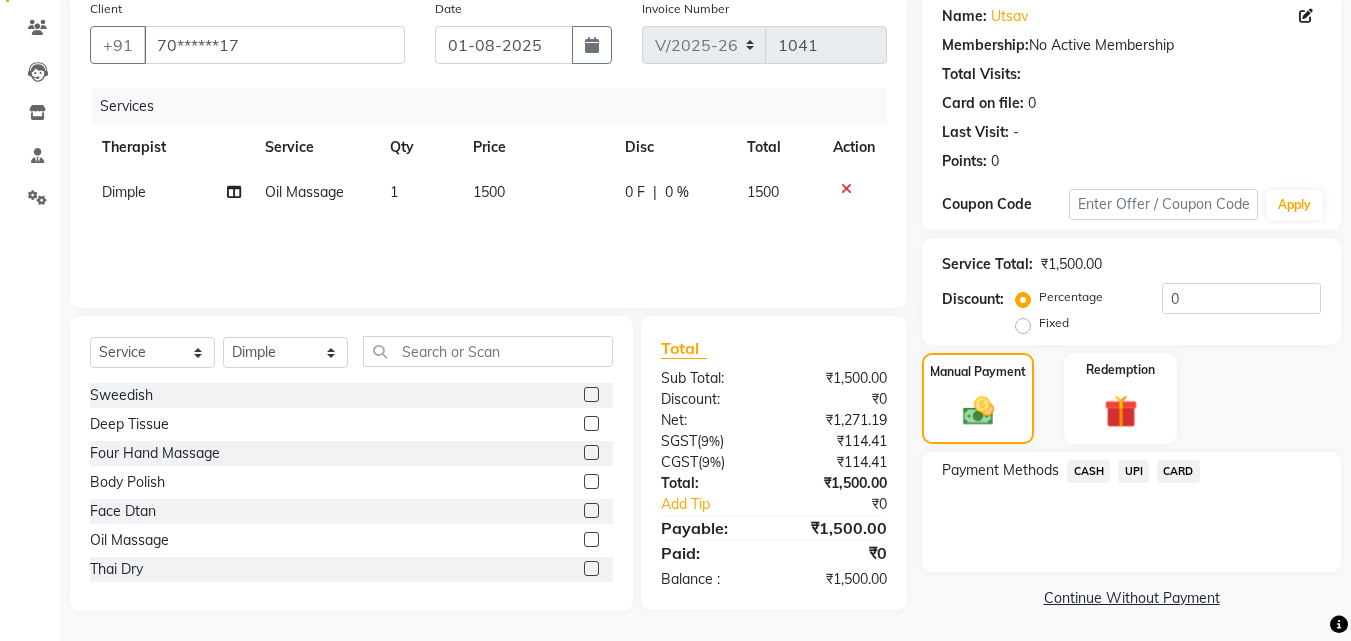 click on "CARD" 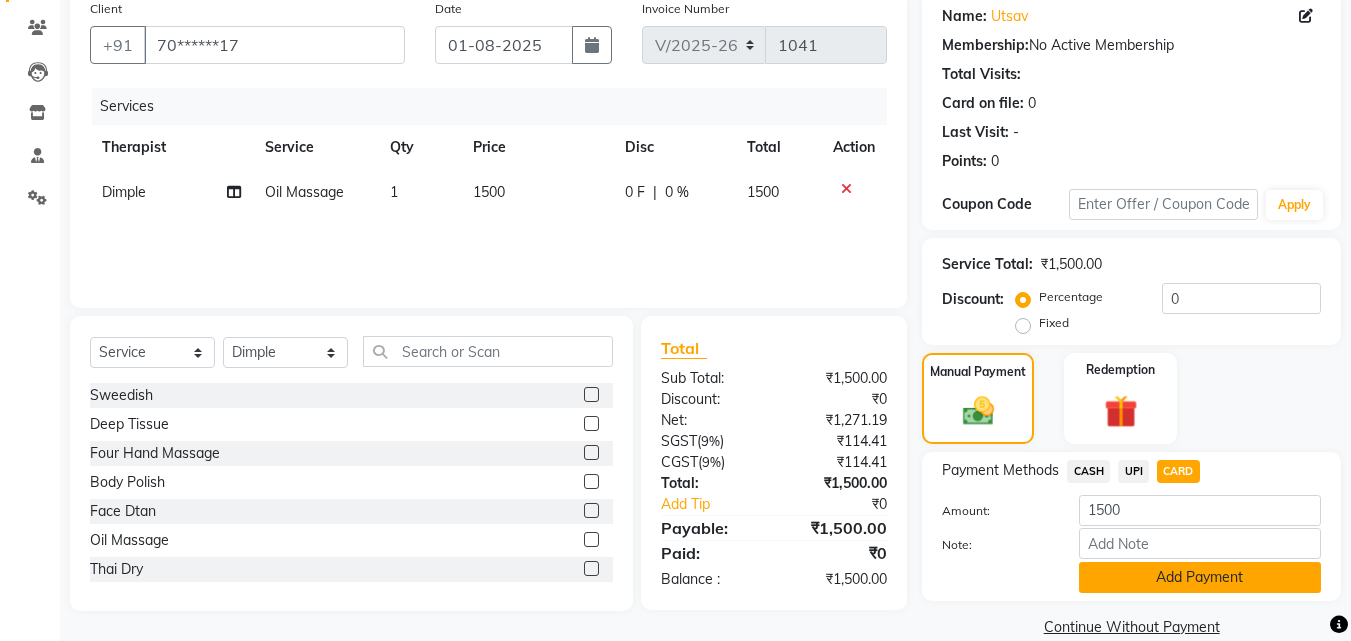 click on "Add Payment" 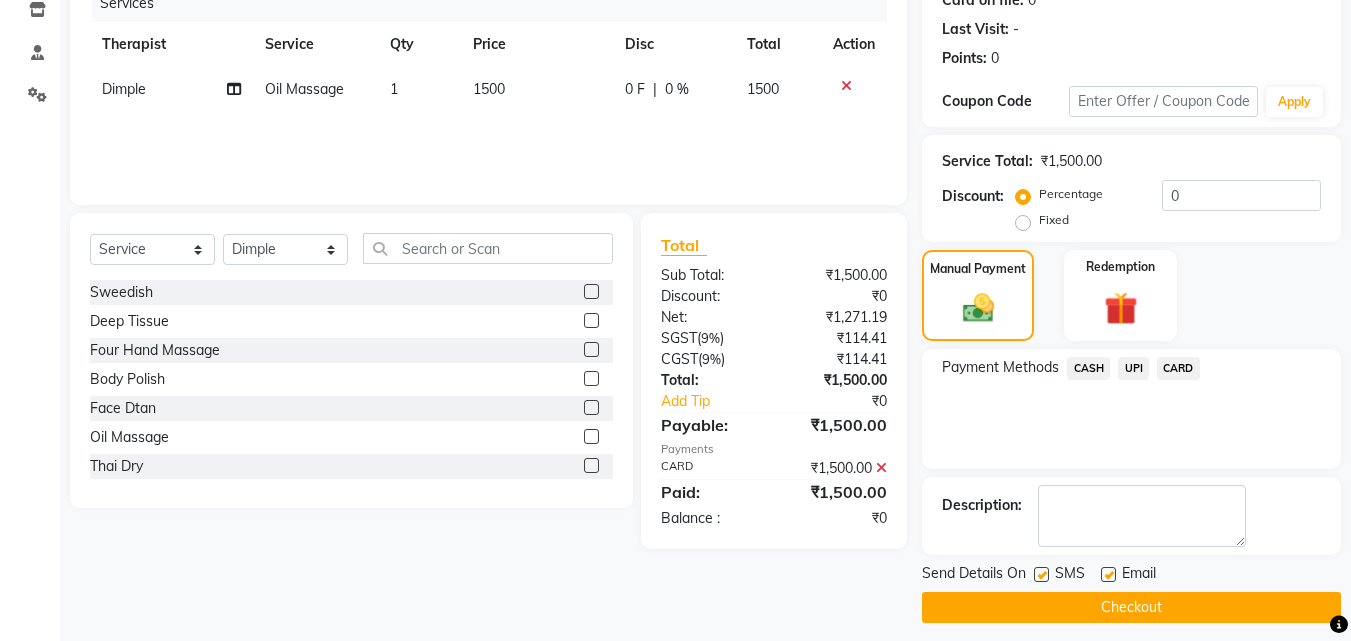 scroll, scrollTop: 275, scrollLeft: 0, axis: vertical 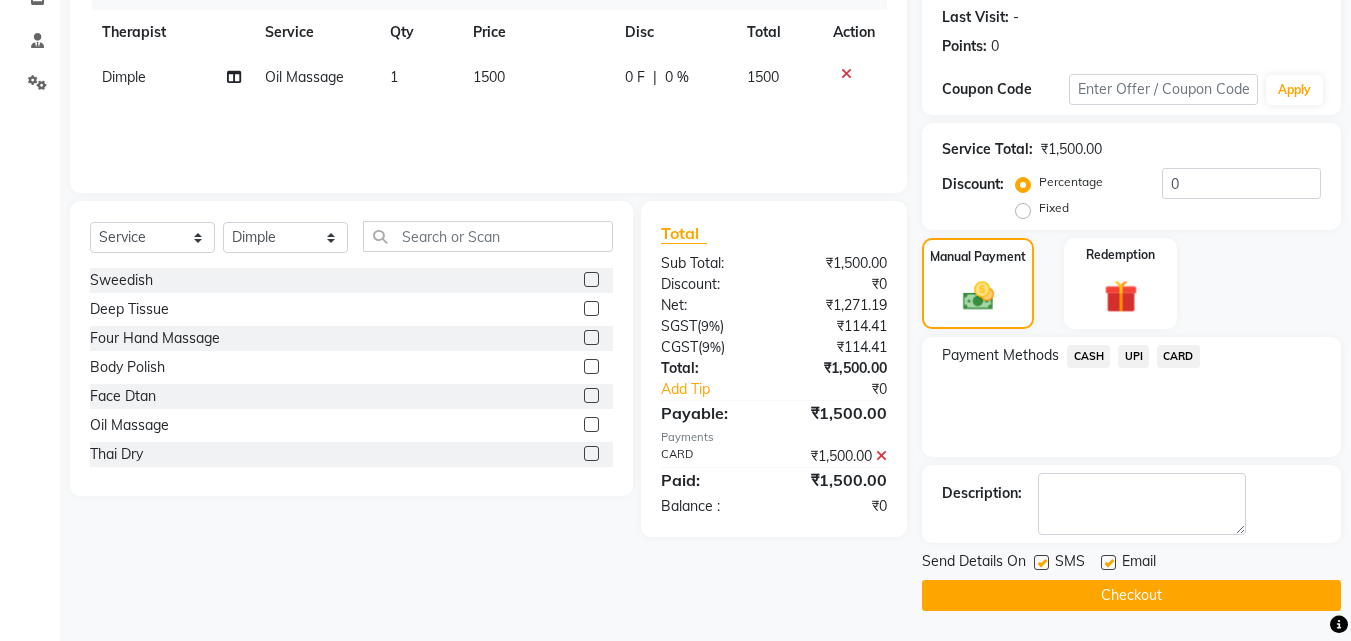 click 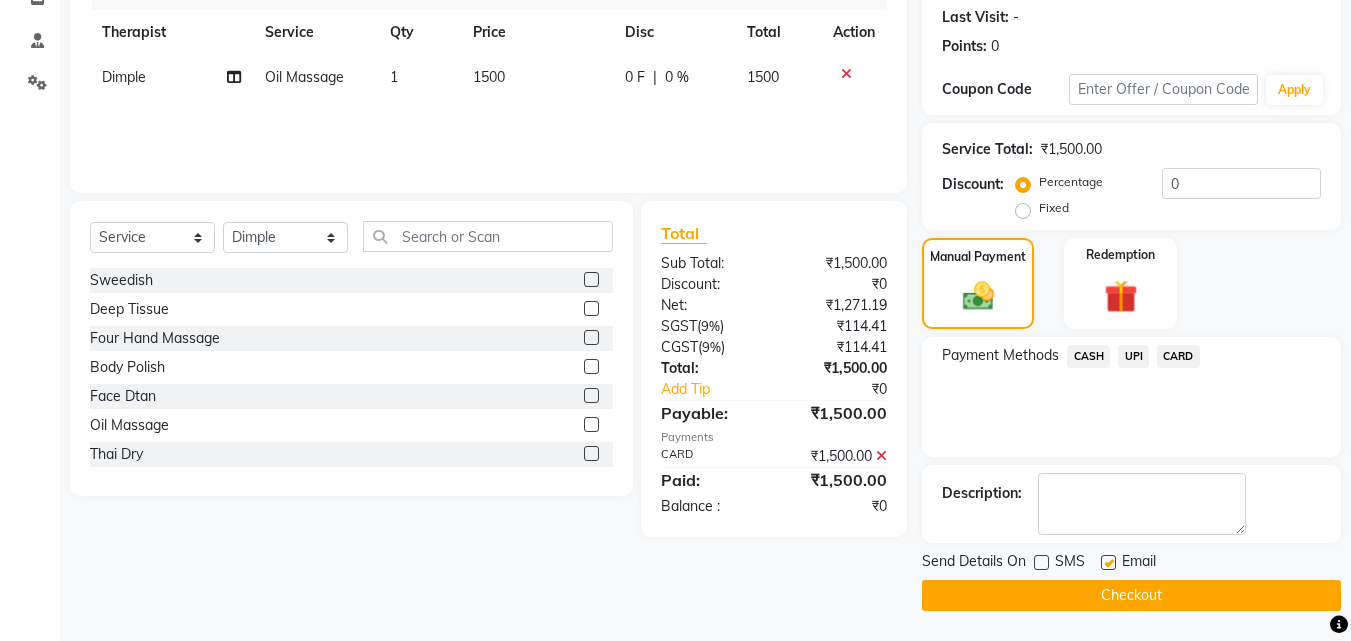 click 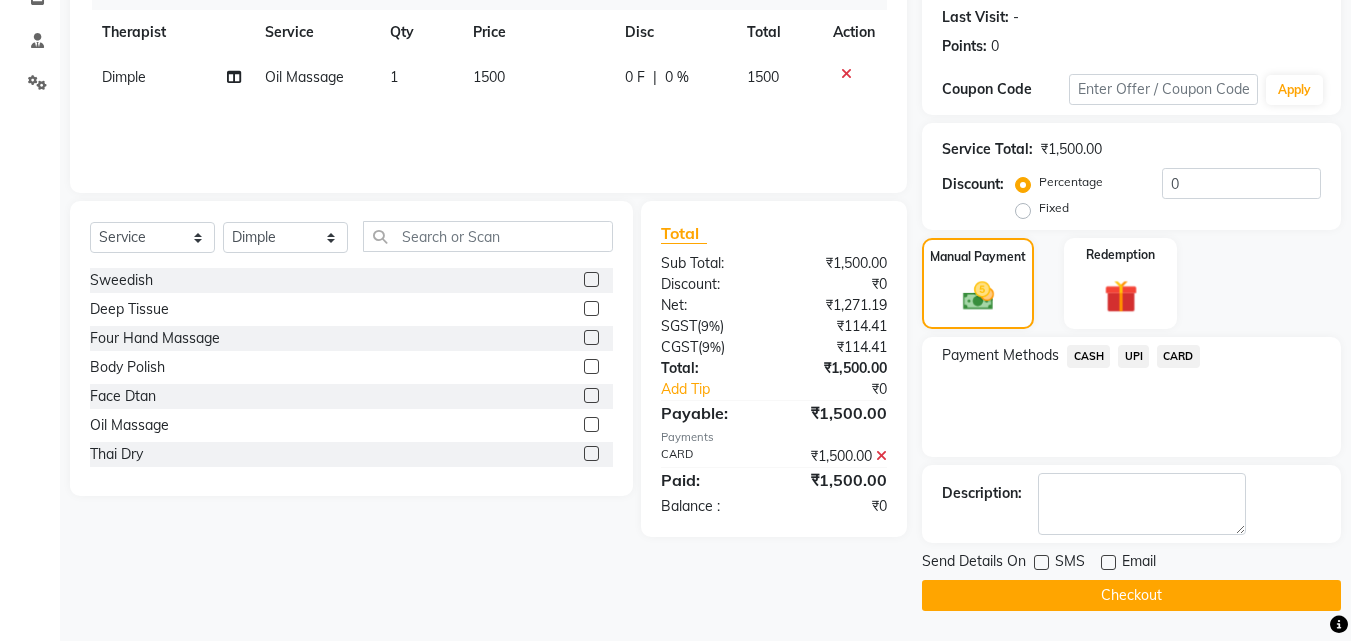 click on "Checkout" 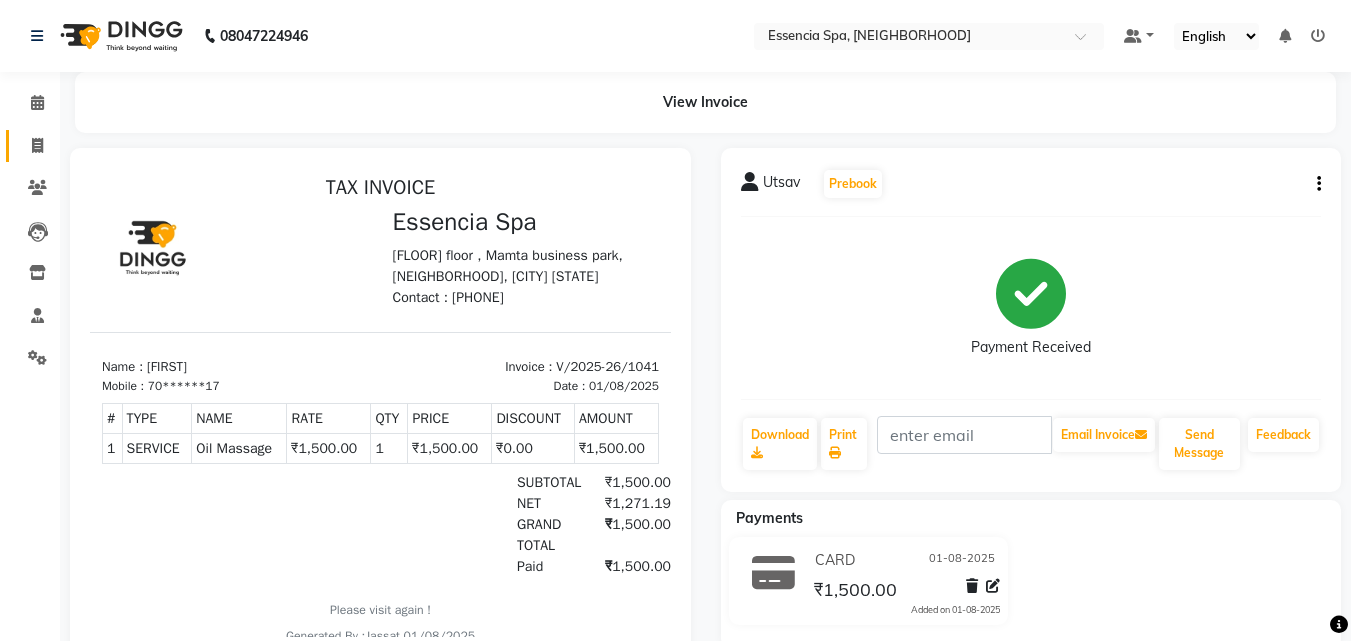scroll, scrollTop: 0, scrollLeft: 0, axis: both 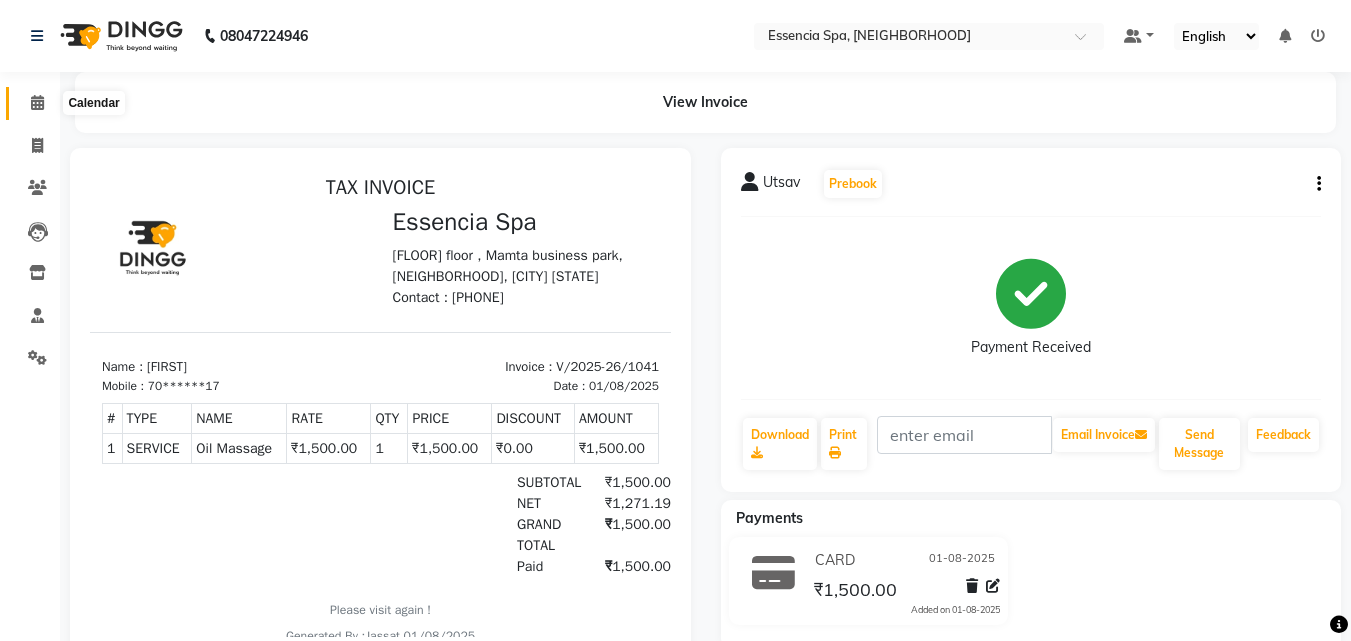 click 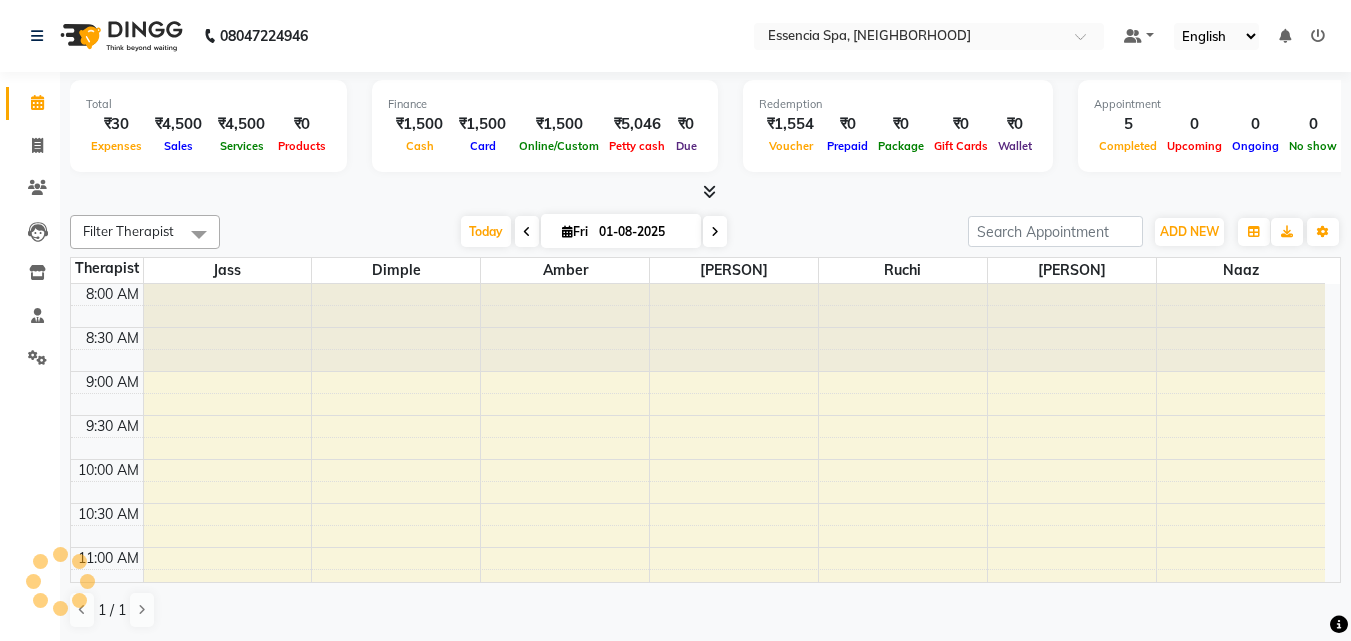 scroll, scrollTop: 0, scrollLeft: 0, axis: both 